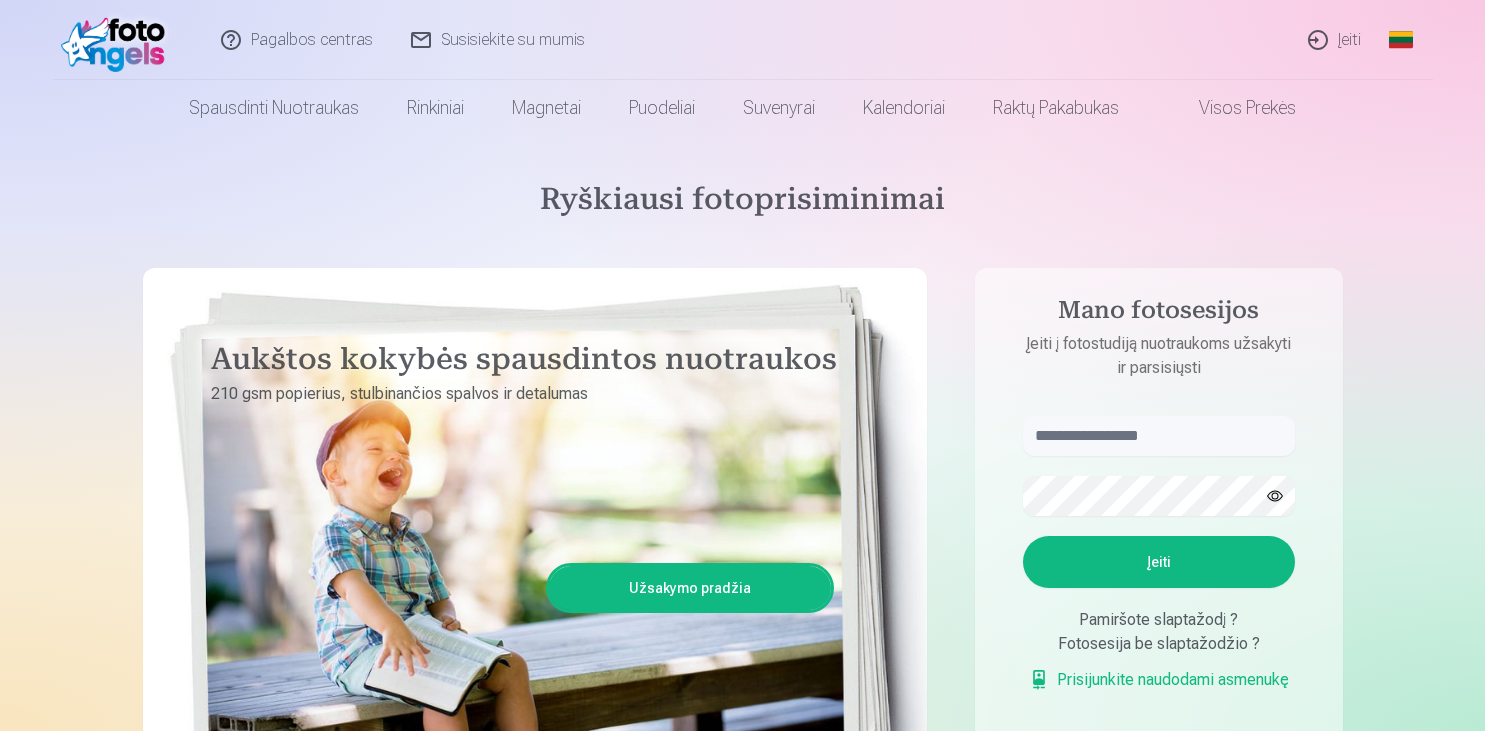 scroll, scrollTop: 0, scrollLeft: 0, axis: both 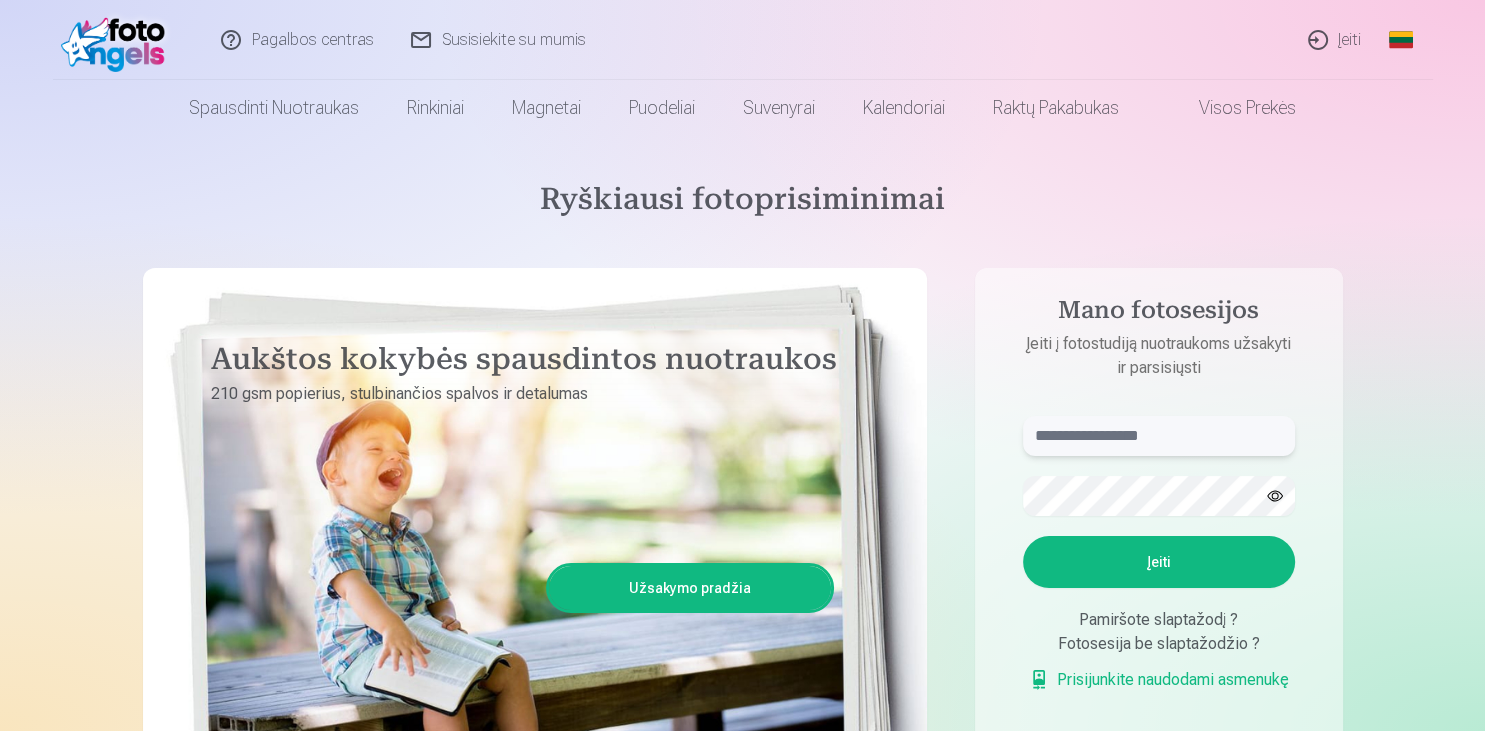click at bounding box center [1159, 436] 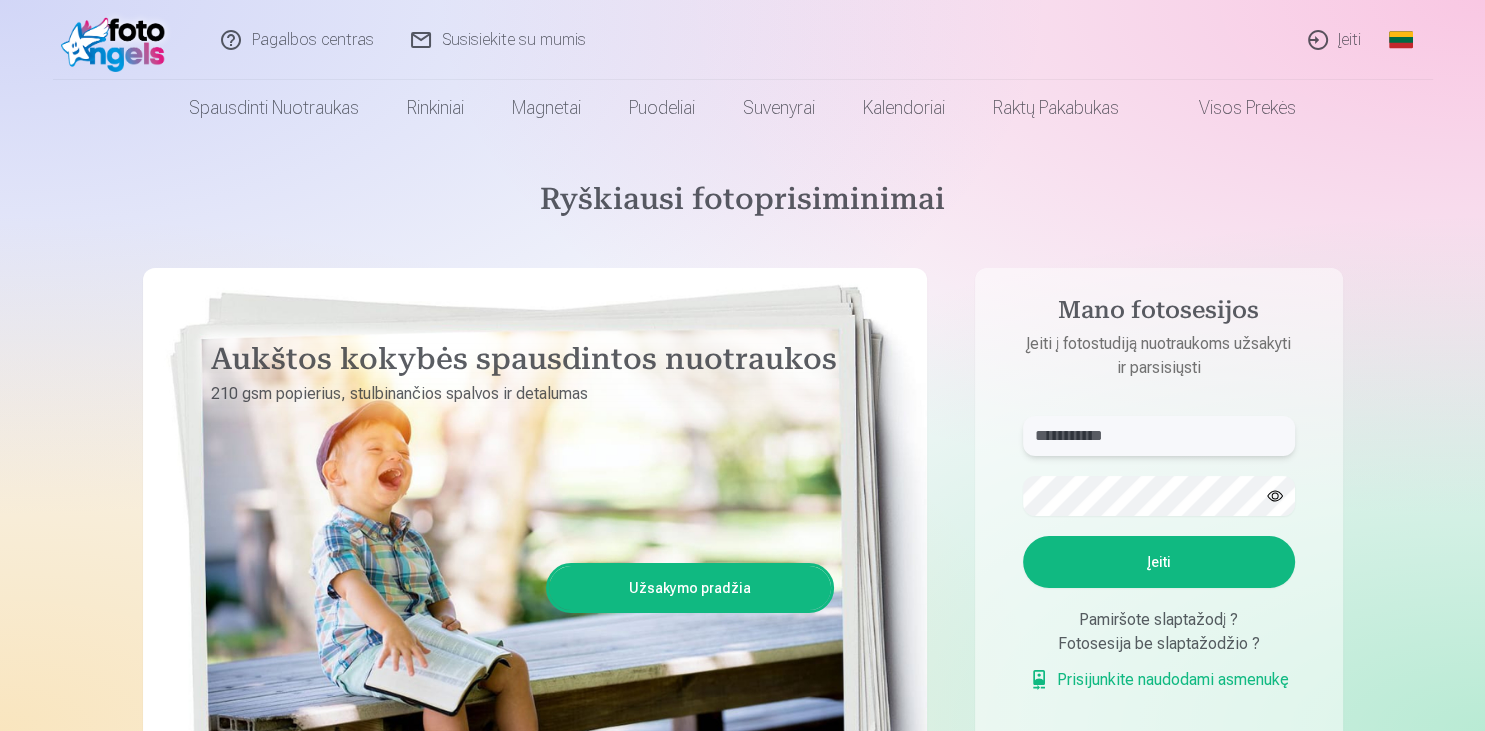 type on "**********" 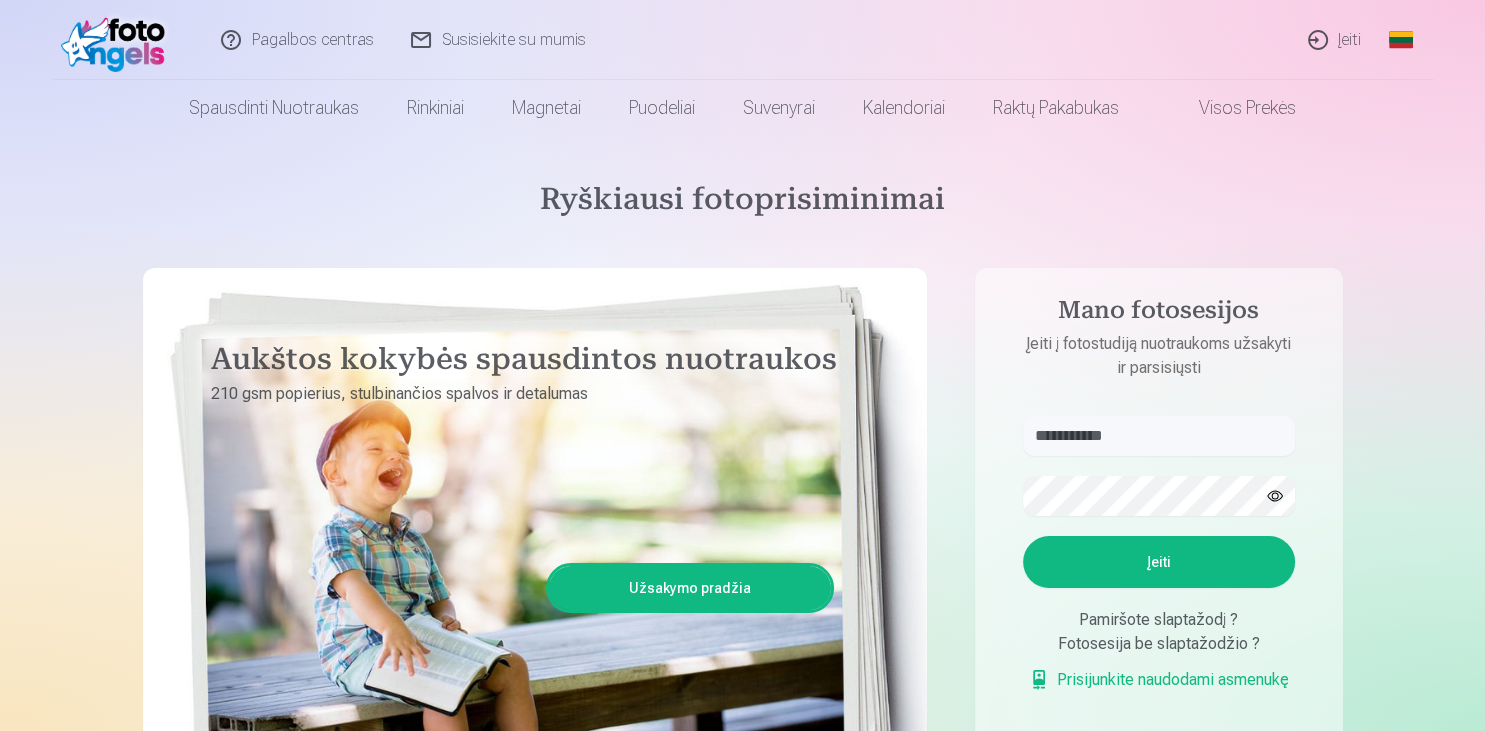 click on "Įeiti" at bounding box center [1159, 562] 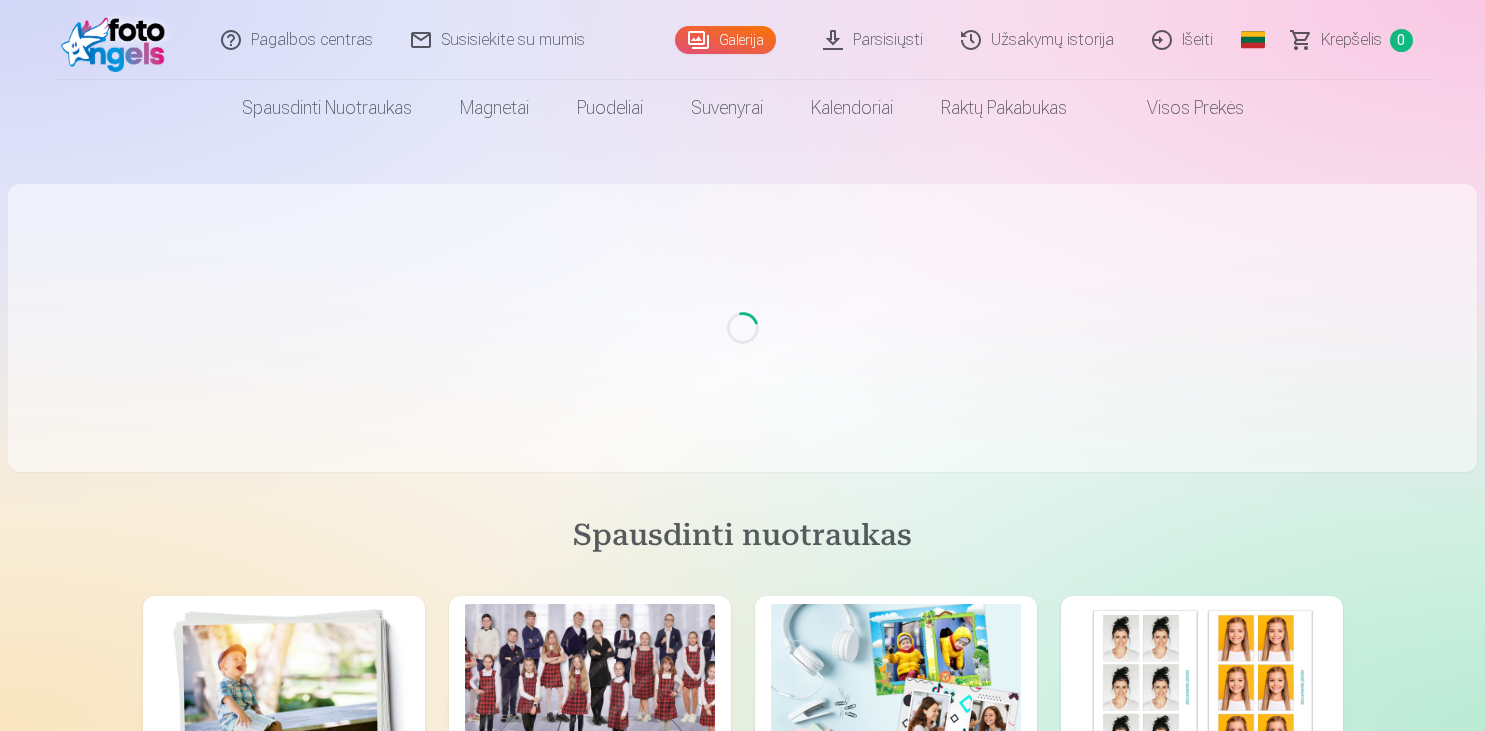 scroll, scrollTop: 0, scrollLeft: 0, axis: both 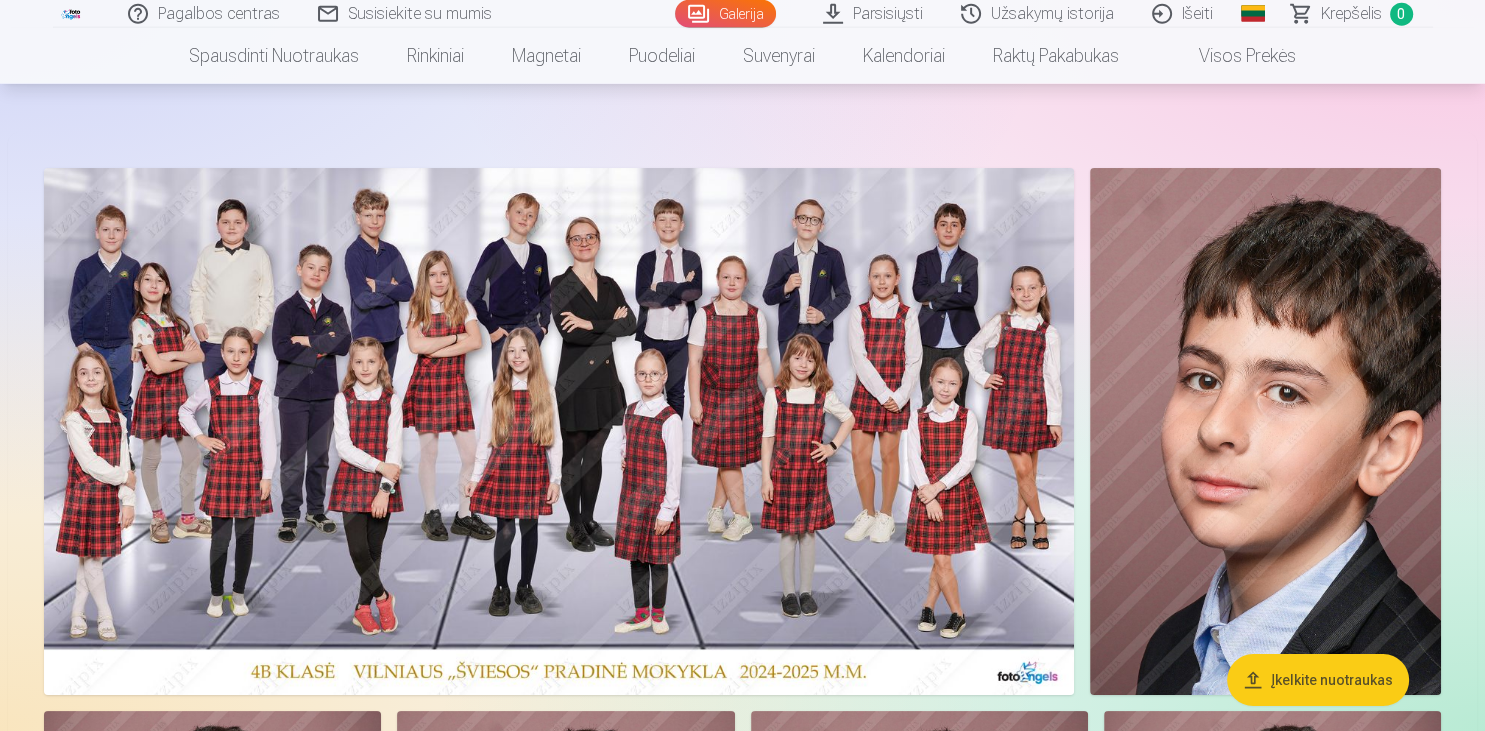 click at bounding box center [1265, 431] 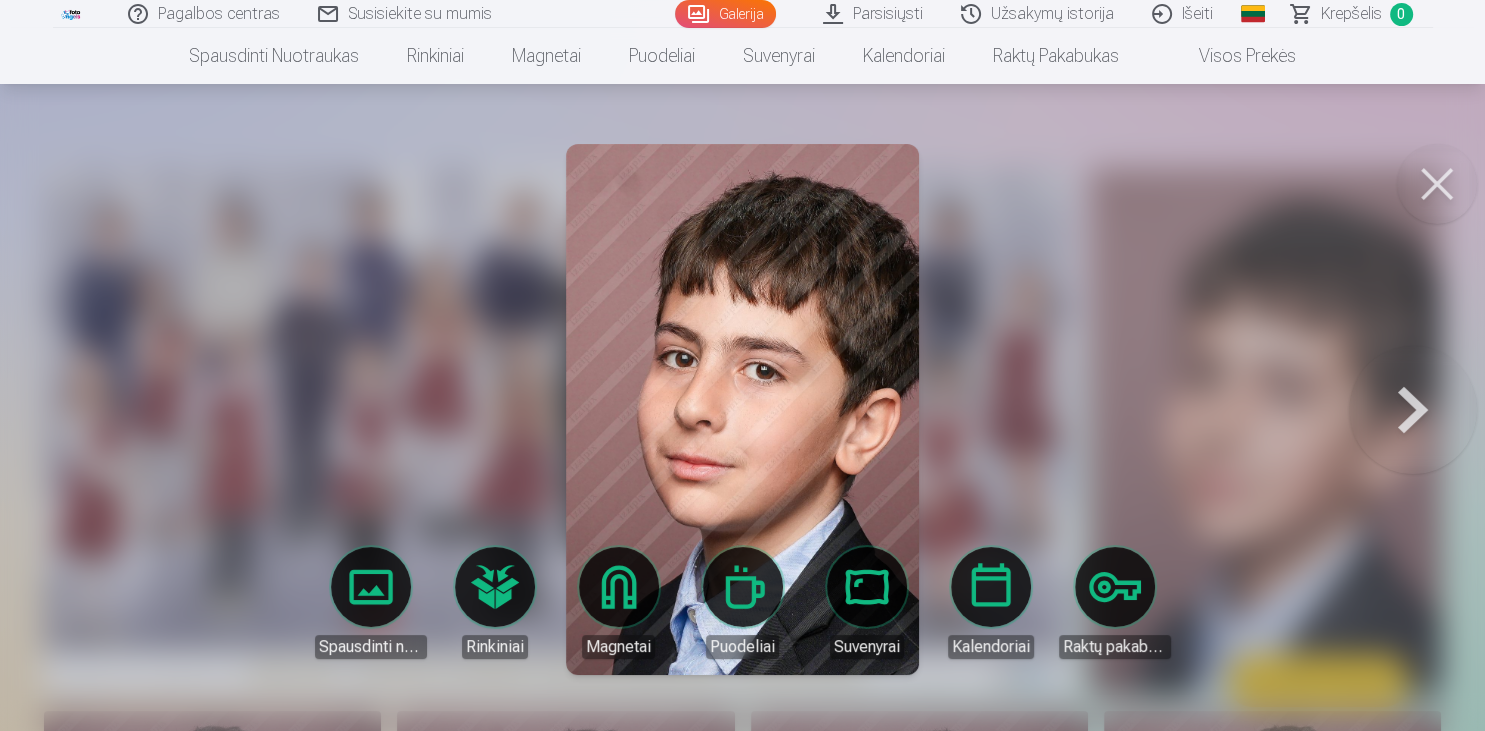 click at bounding box center (1413, 409) 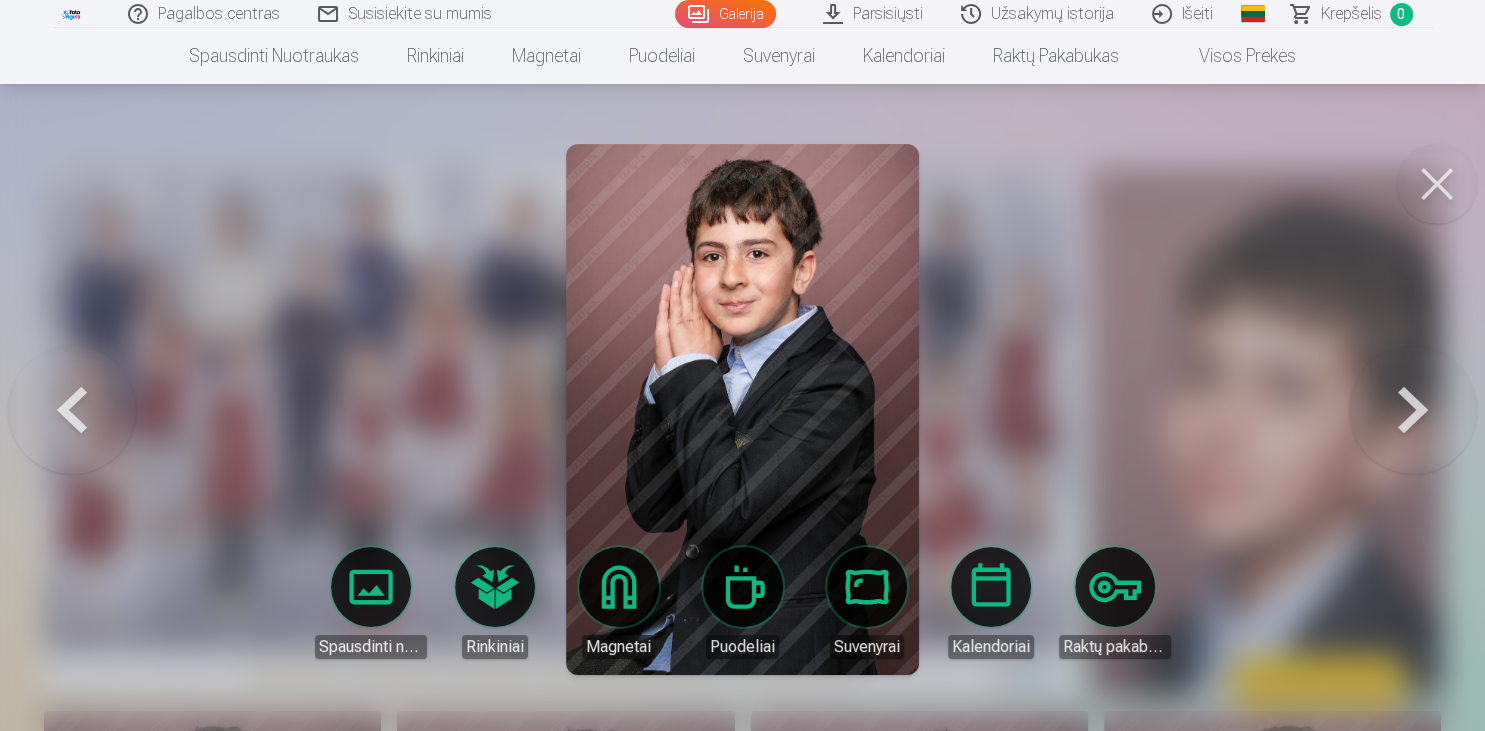 click at bounding box center [1413, 409] 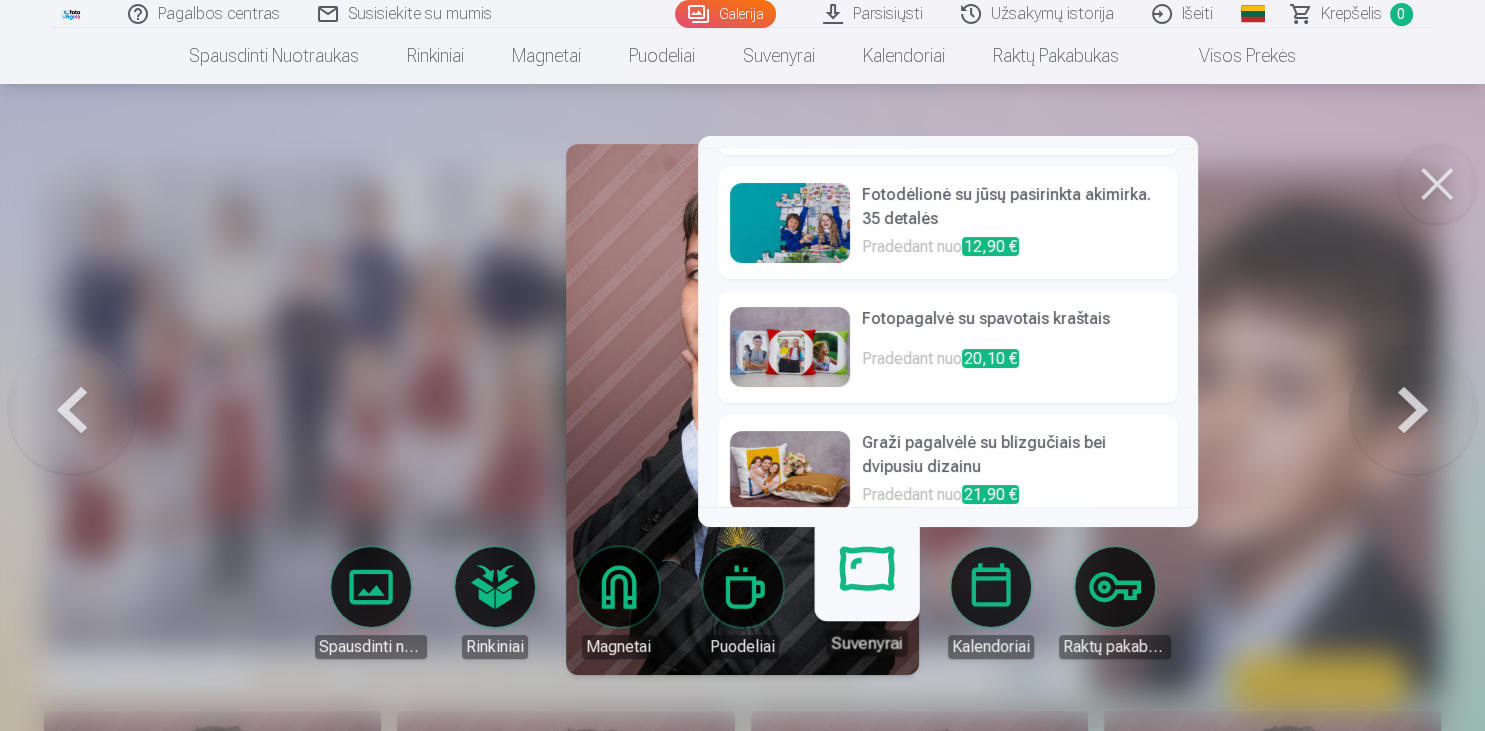 scroll, scrollTop: 96, scrollLeft: 0, axis: vertical 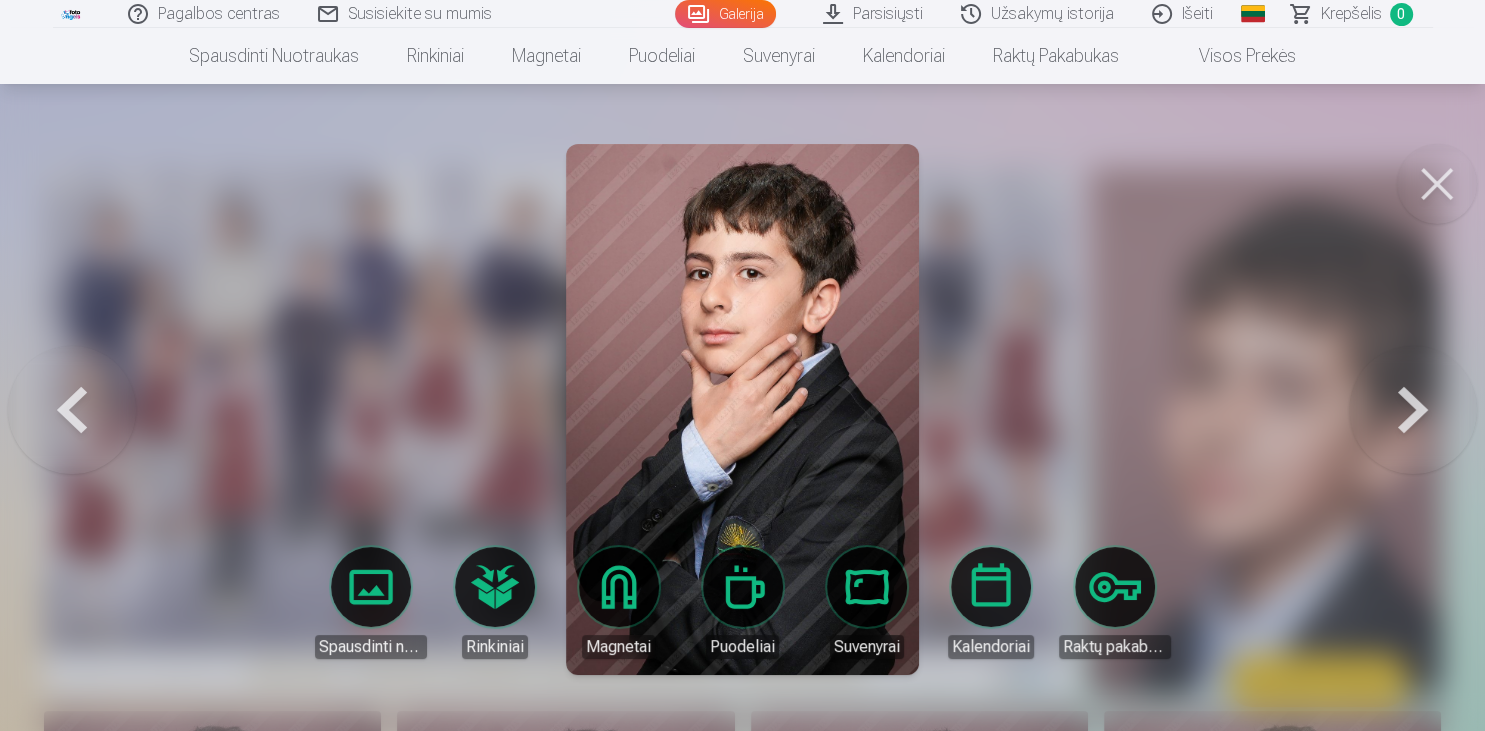click at bounding box center (1413, 409) 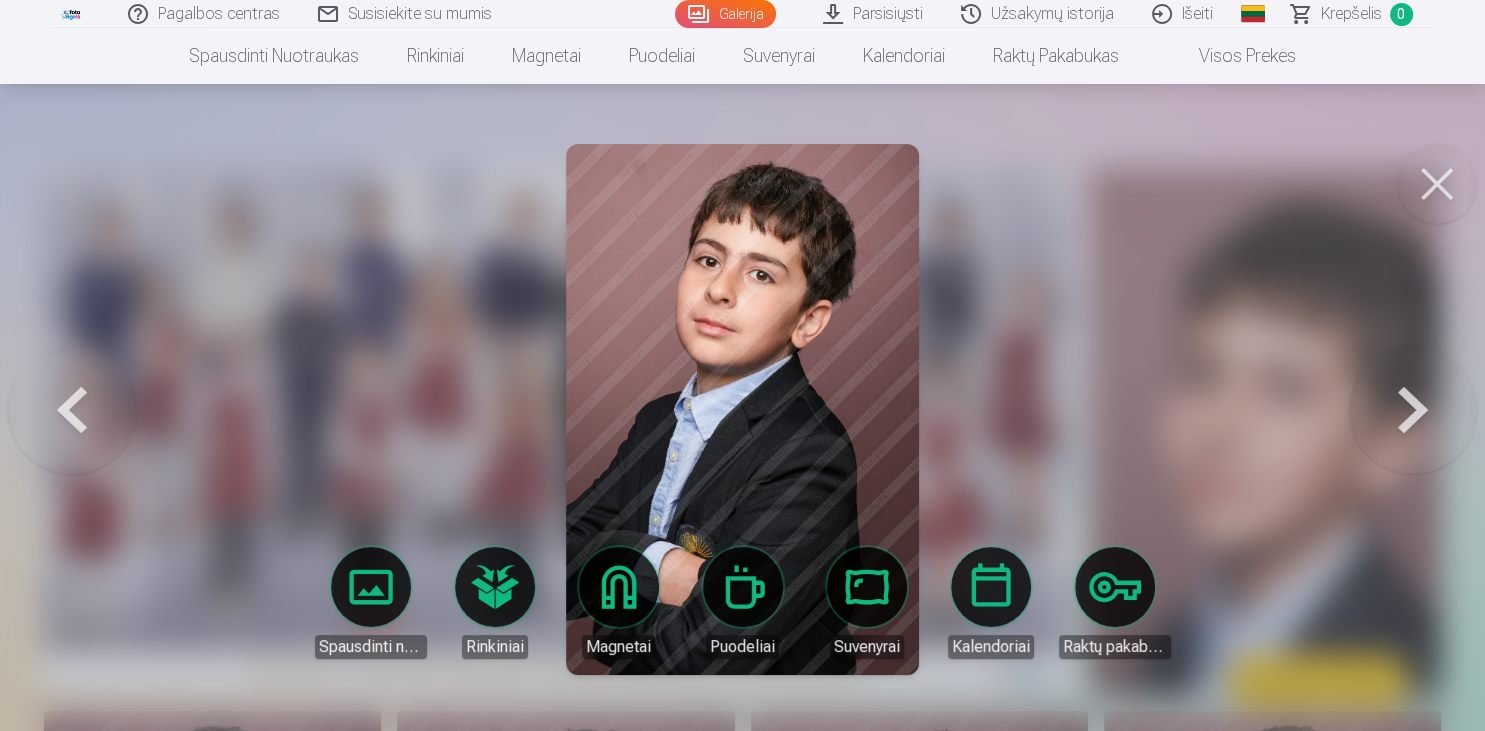 click at bounding box center (1413, 409) 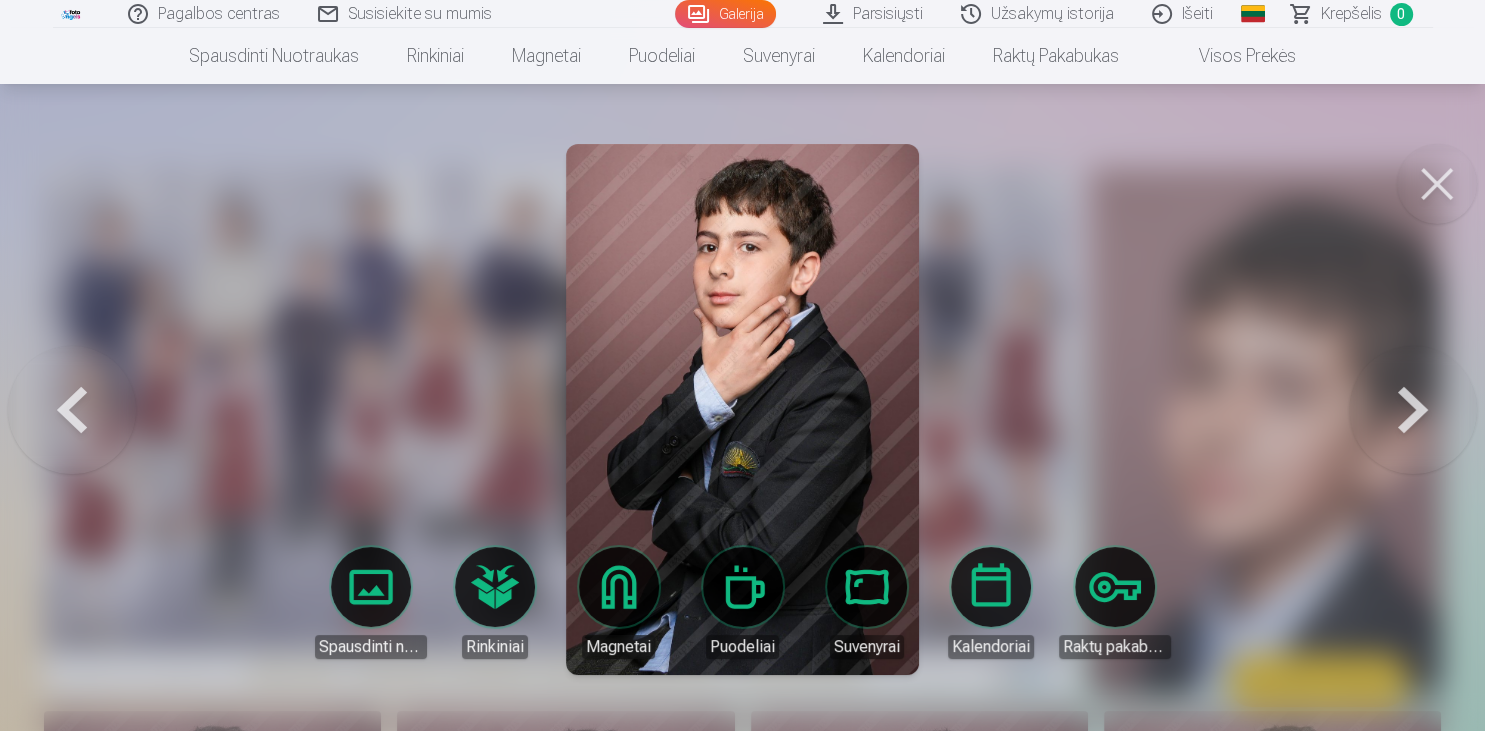 click at bounding box center [1413, 409] 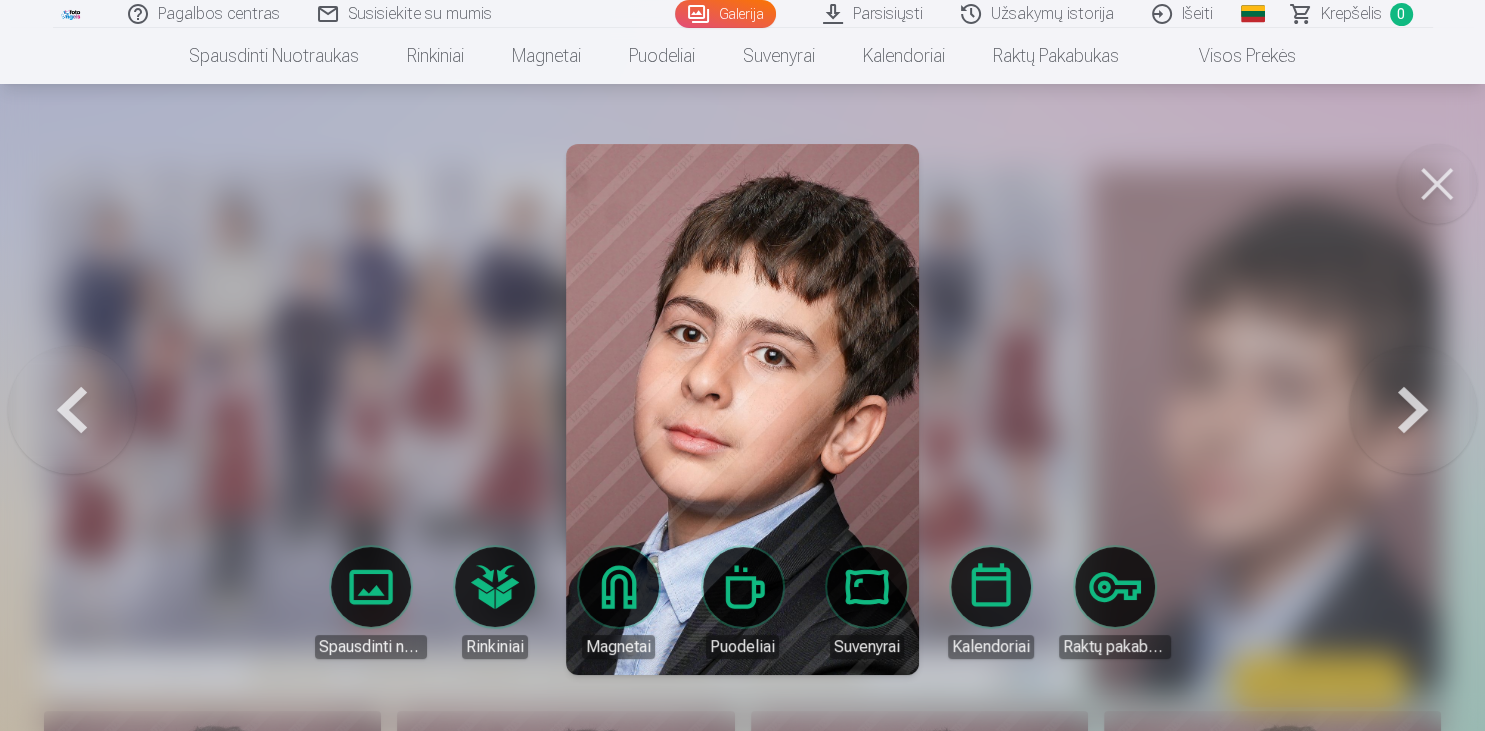 click at bounding box center [1413, 409] 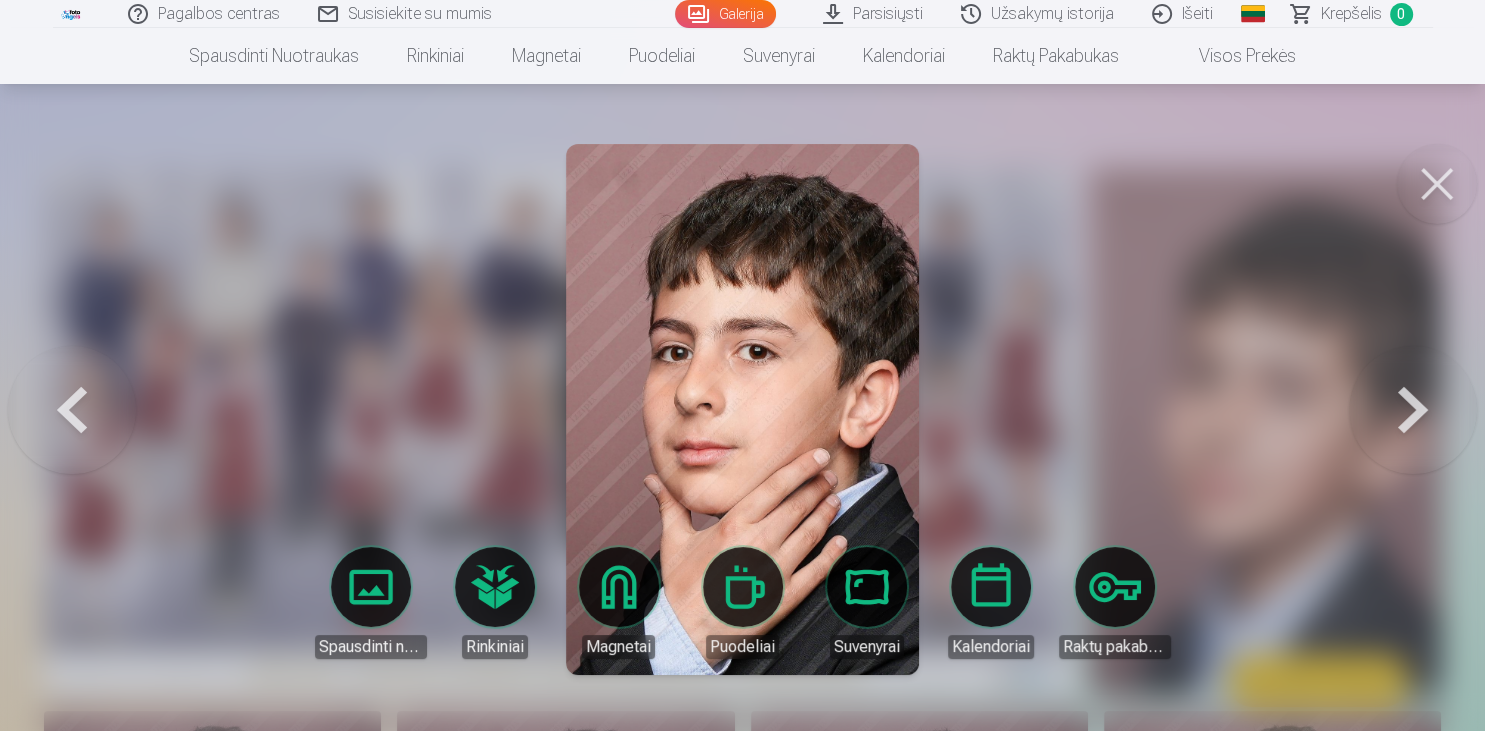 click at bounding box center [1413, 409] 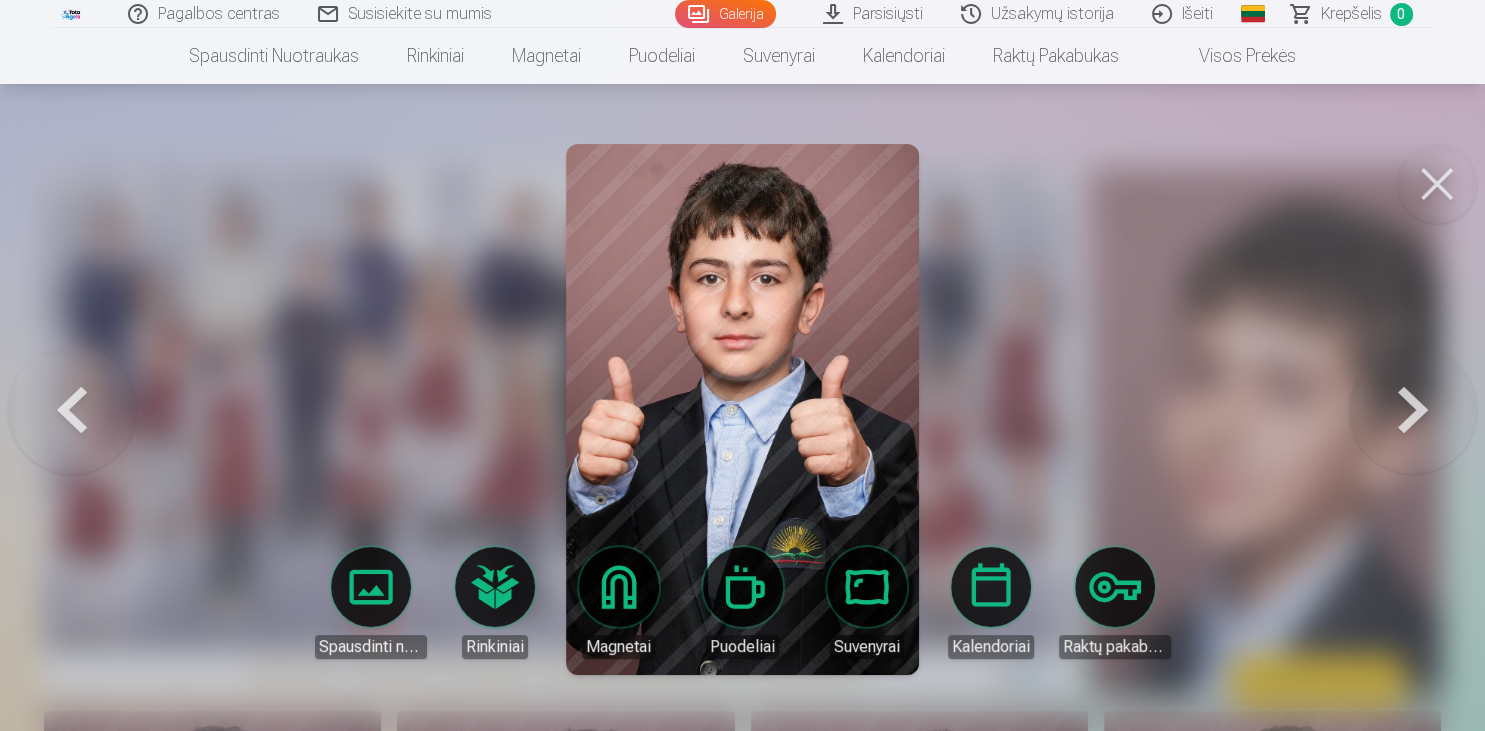 click at bounding box center [1413, 409] 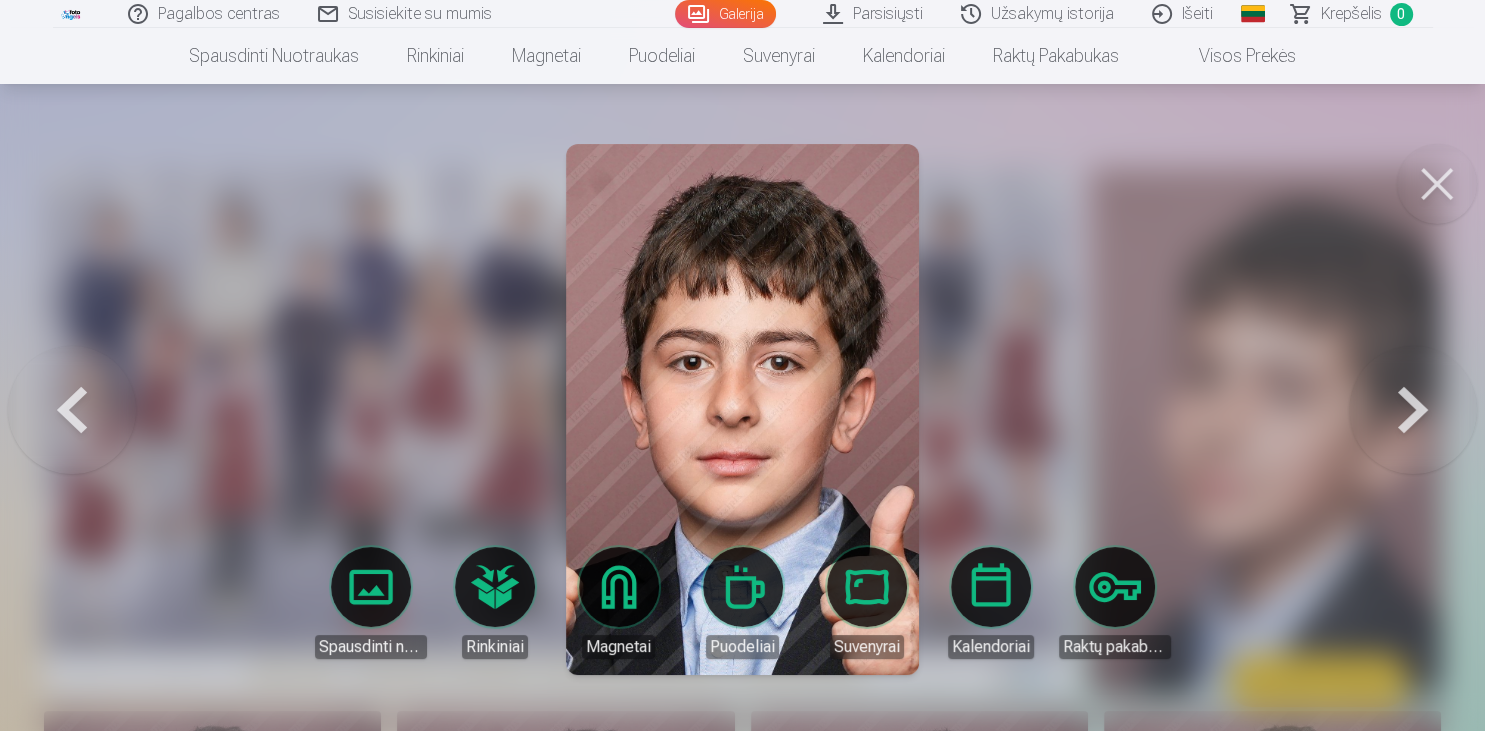 click at bounding box center [1413, 409] 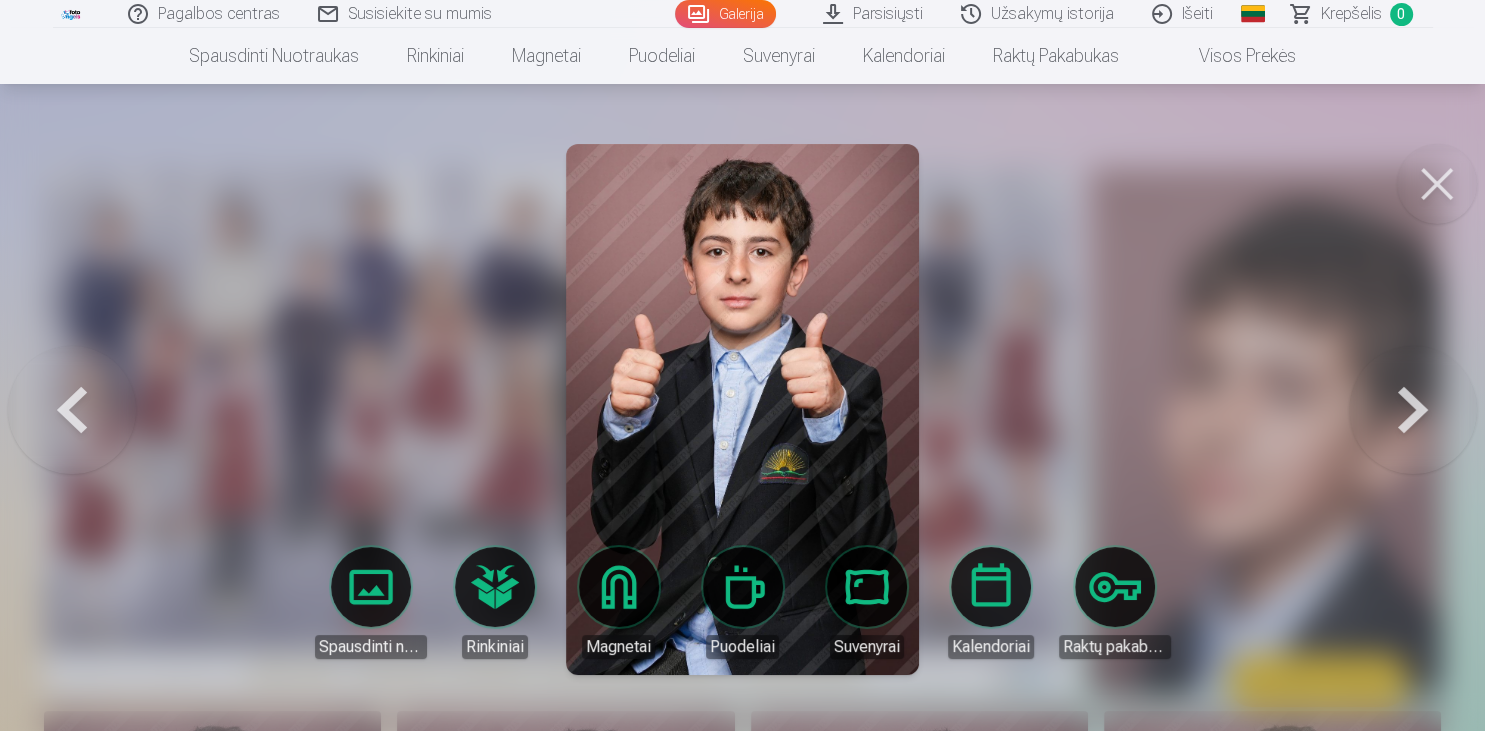 click at bounding box center [1413, 409] 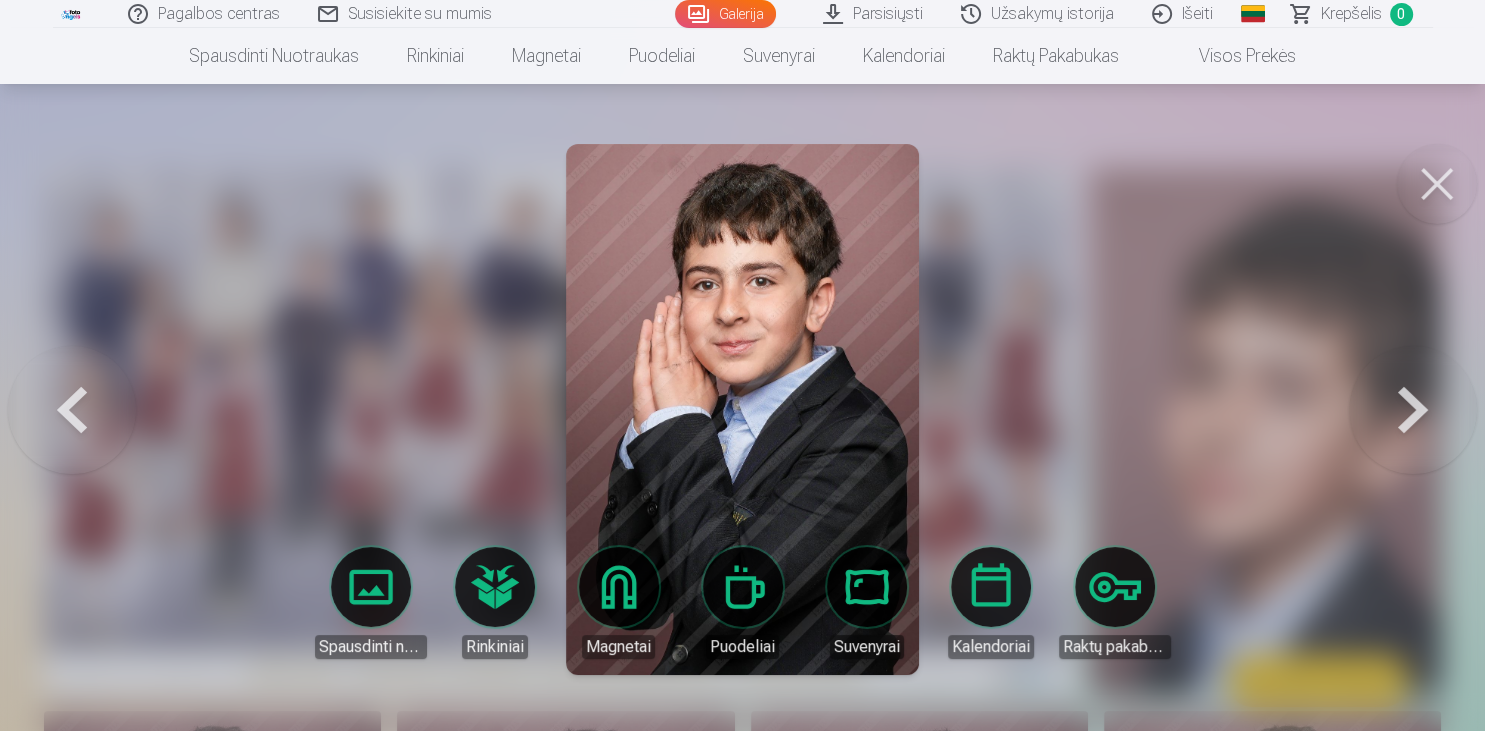 click at bounding box center [1413, 409] 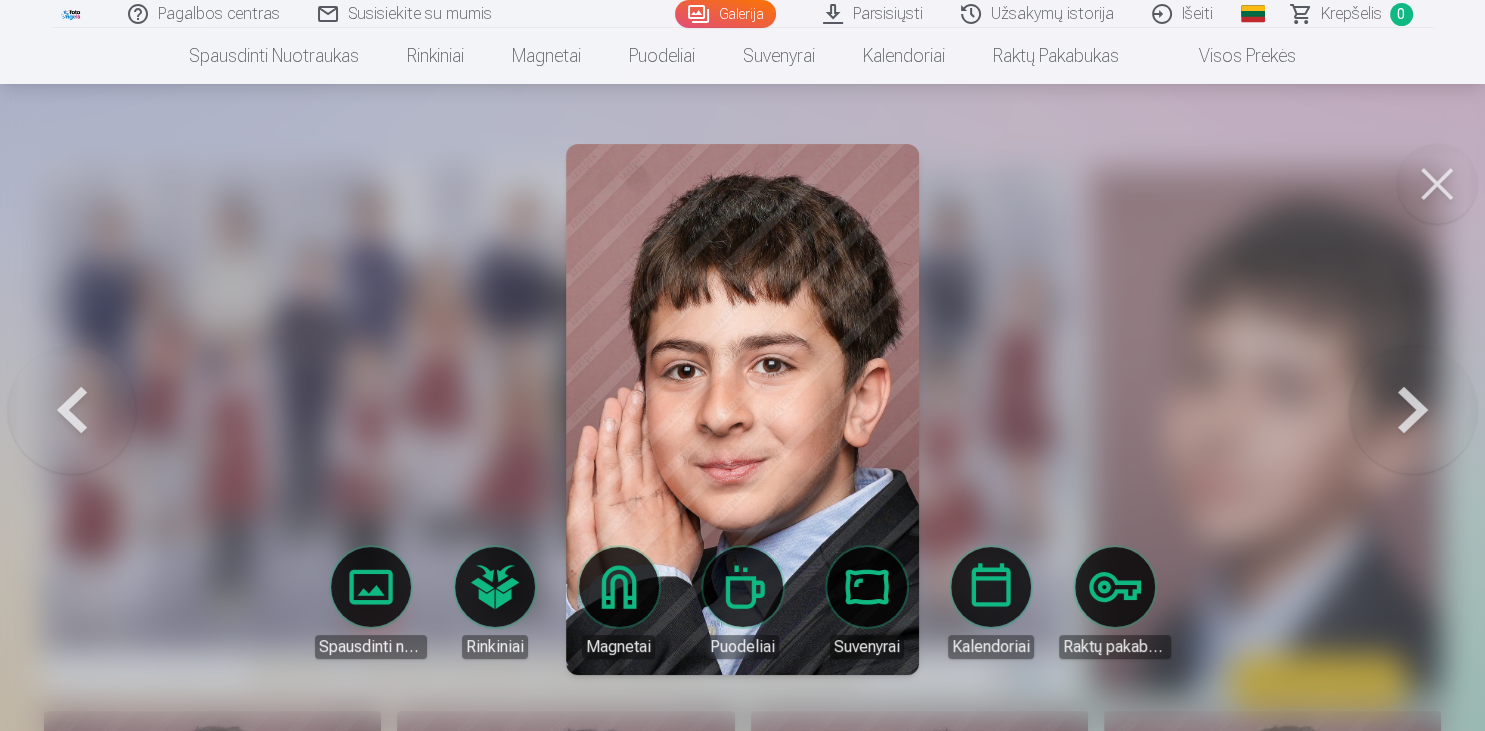 click at bounding box center [1413, 409] 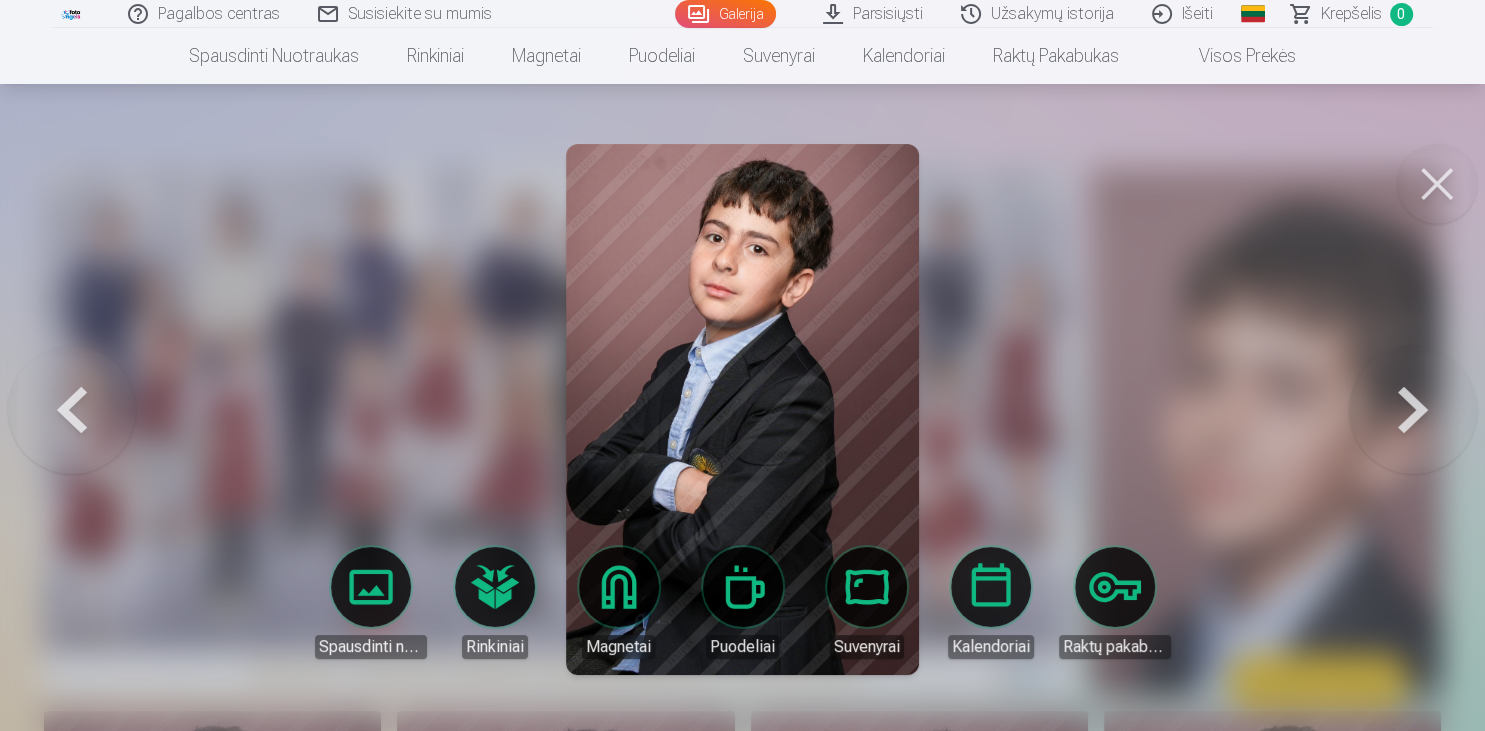 click at bounding box center [1413, 409] 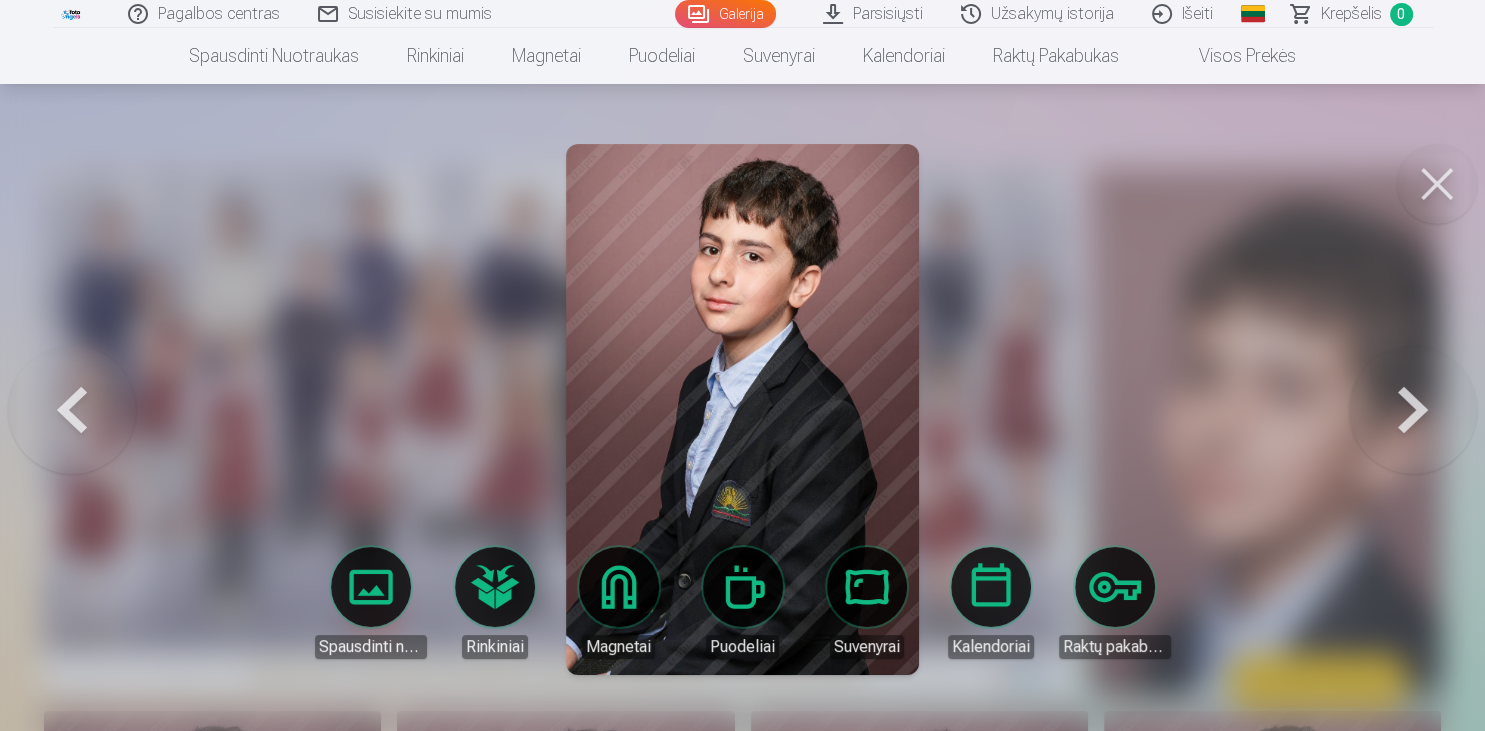 click at bounding box center (1413, 409) 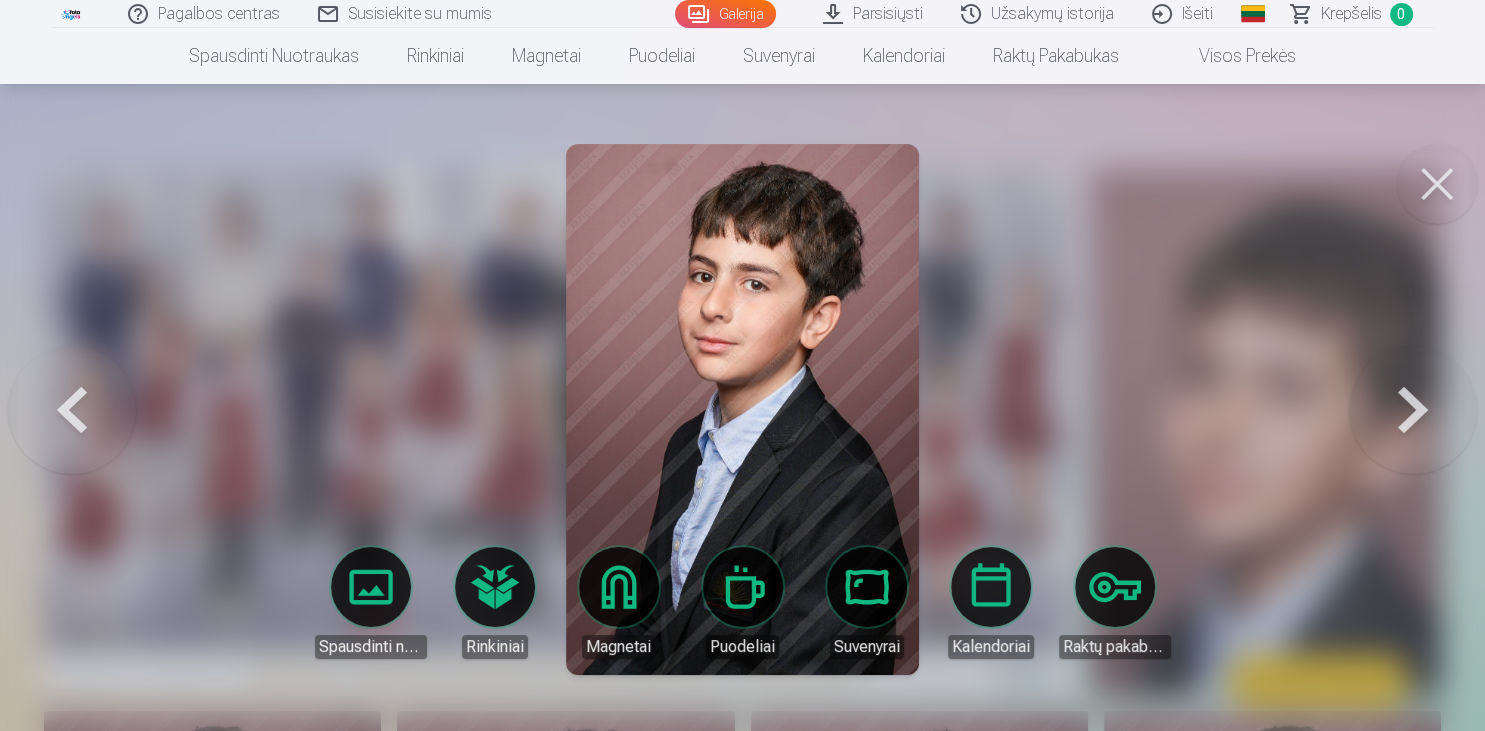 click at bounding box center (1413, 409) 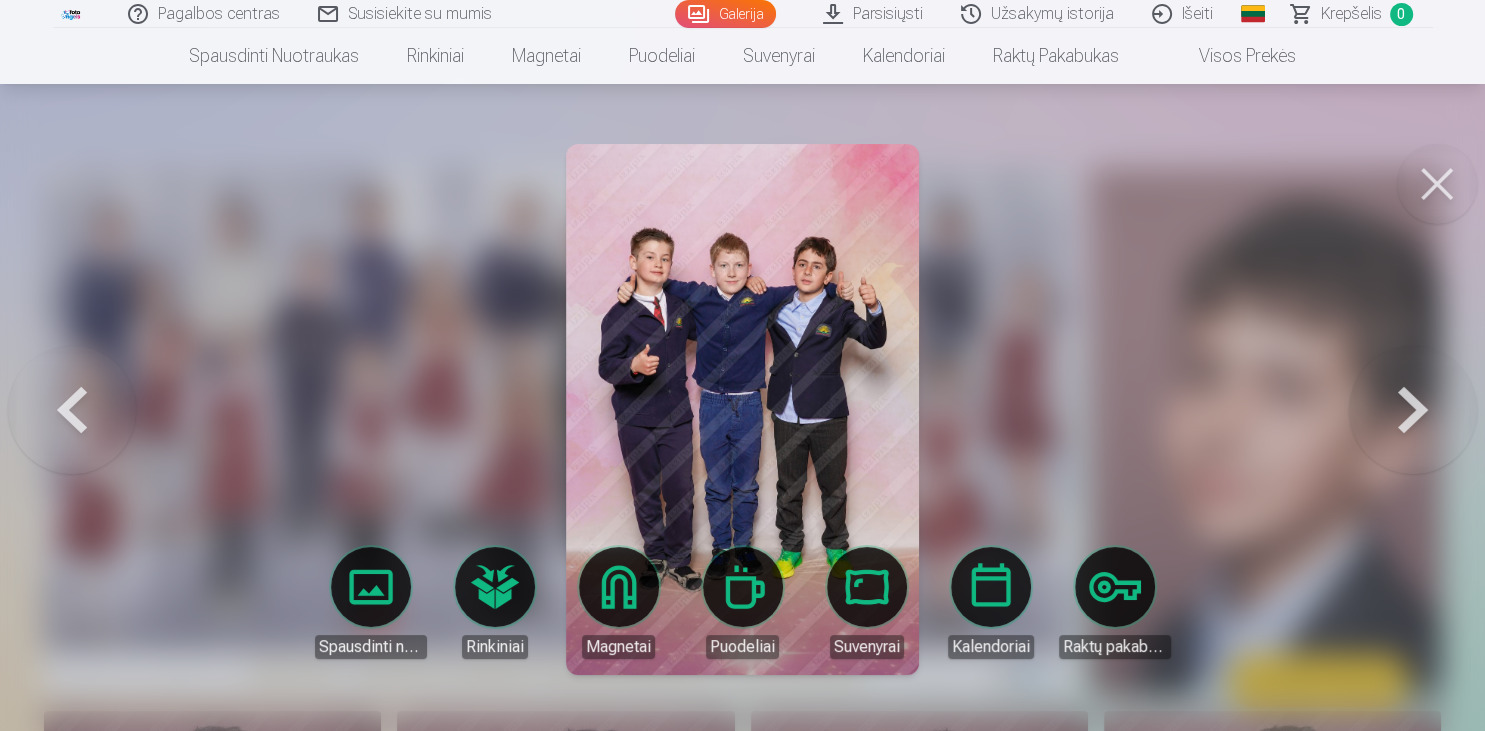 click at bounding box center (1413, 409) 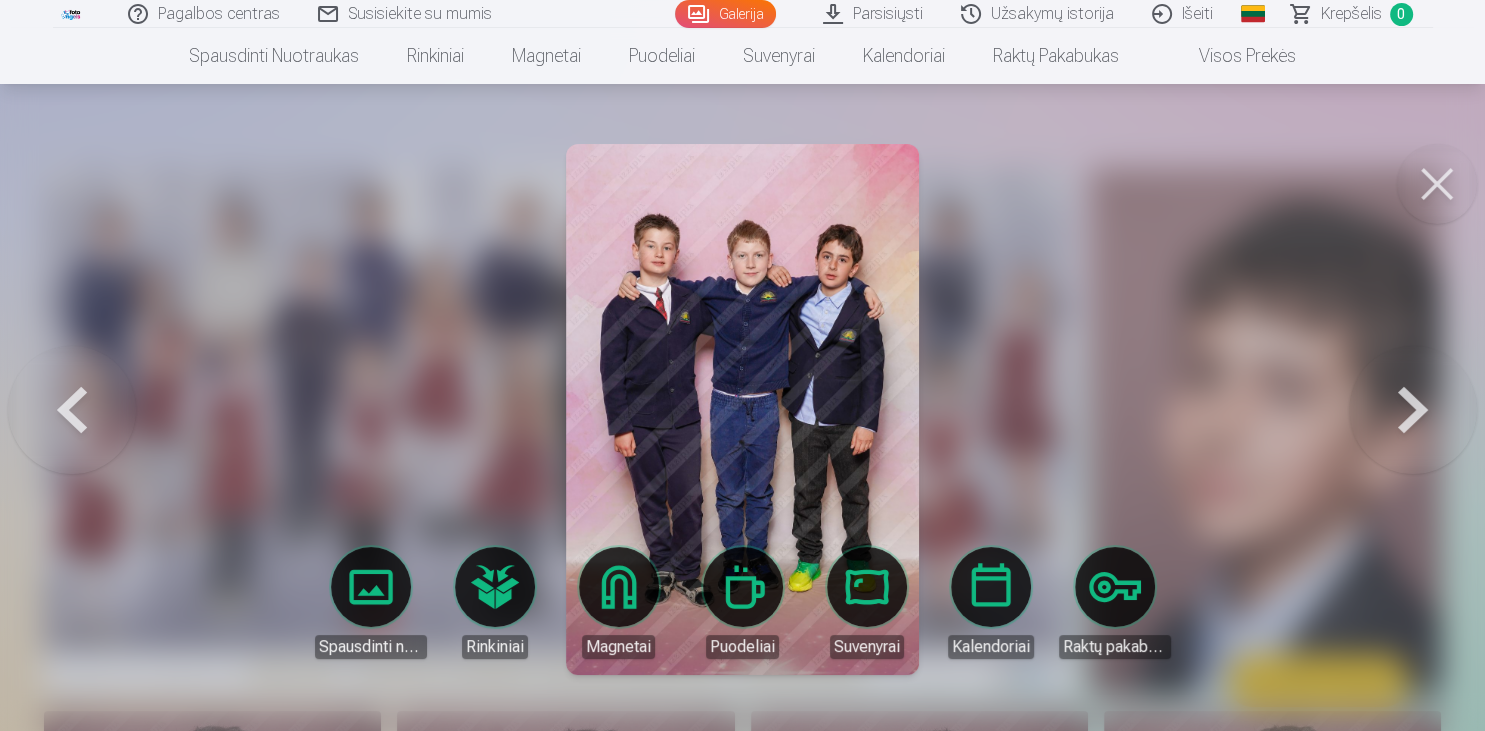 click at bounding box center (72, 409) 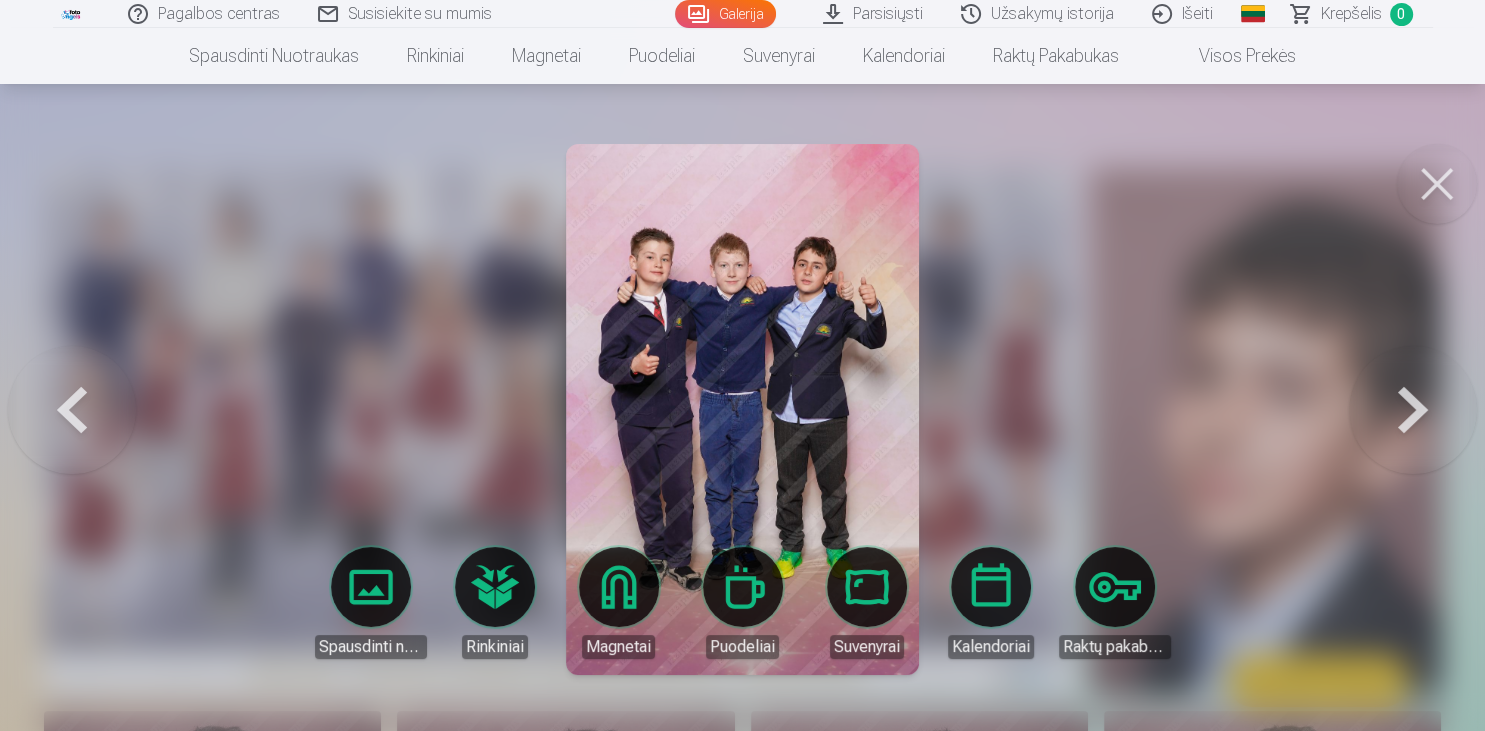click at bounding box center [1413, 409] 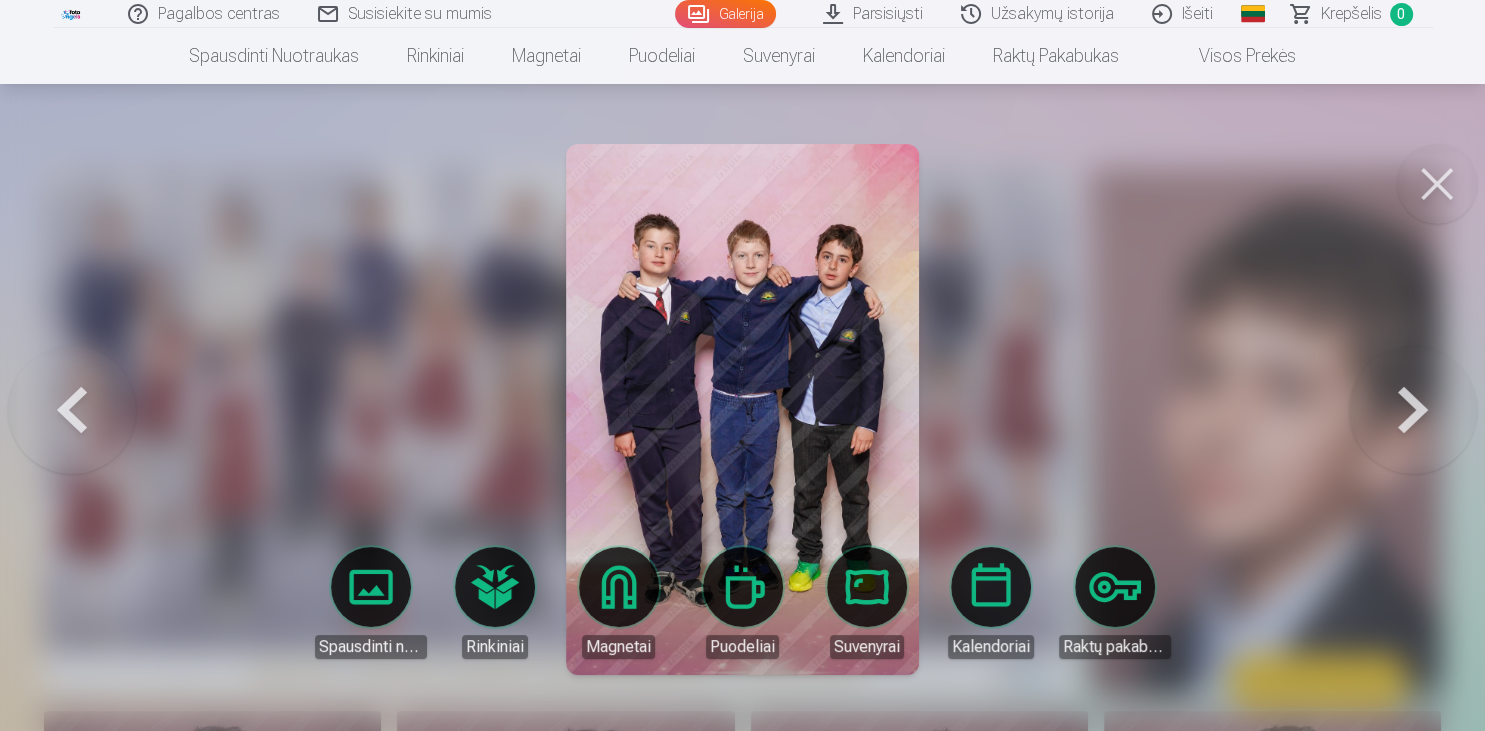 click at bounding box center [1413, 409] 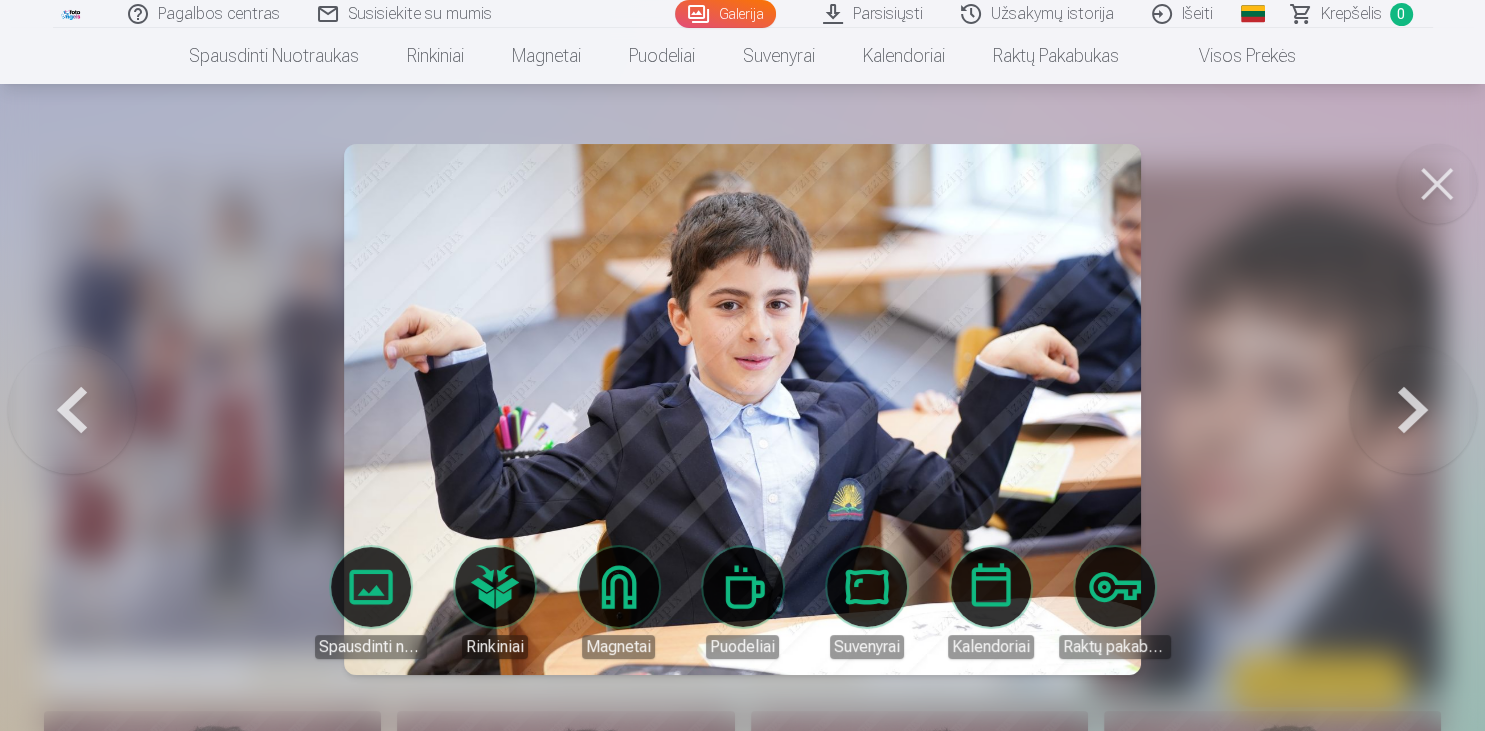 click at bounding box center (1413, 409) 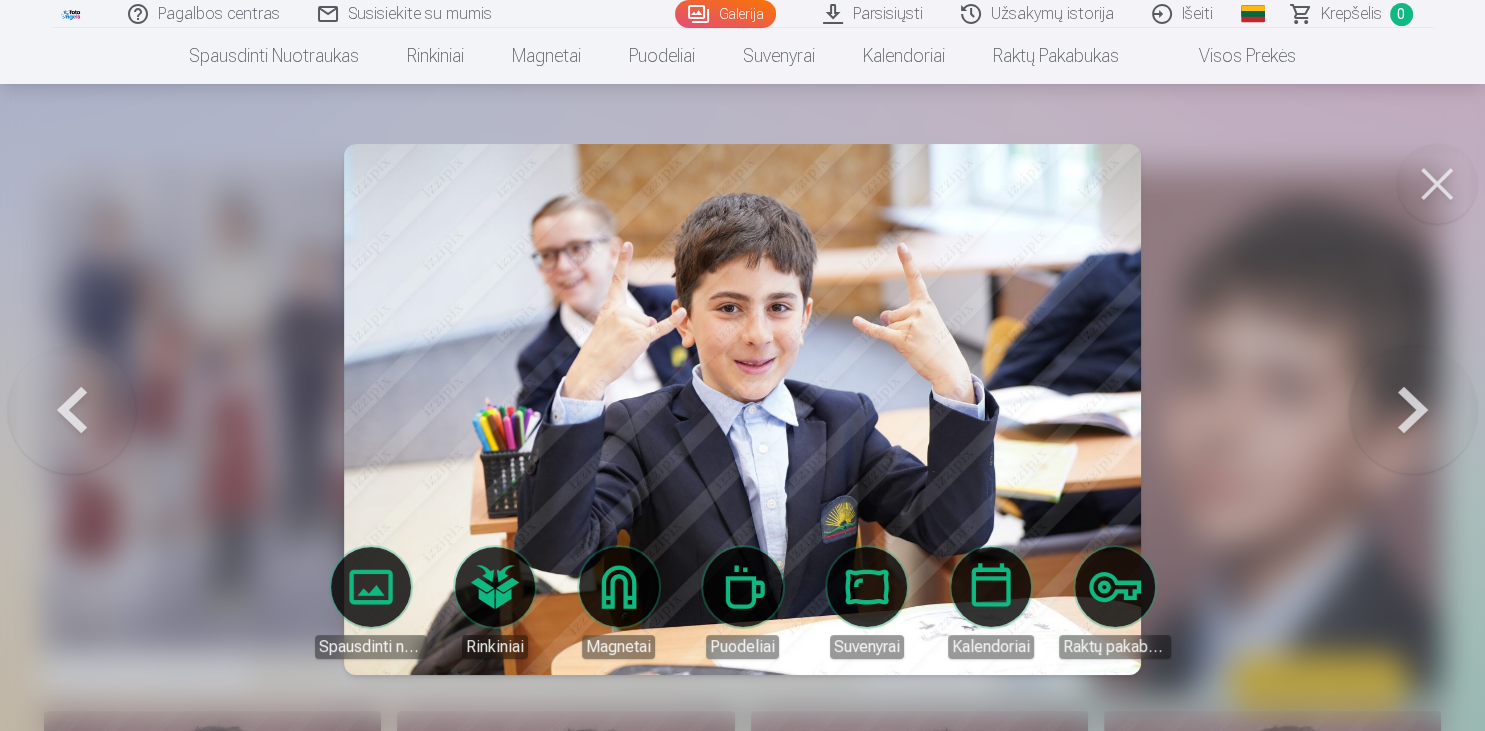 click at bounding box center [1413, 409] 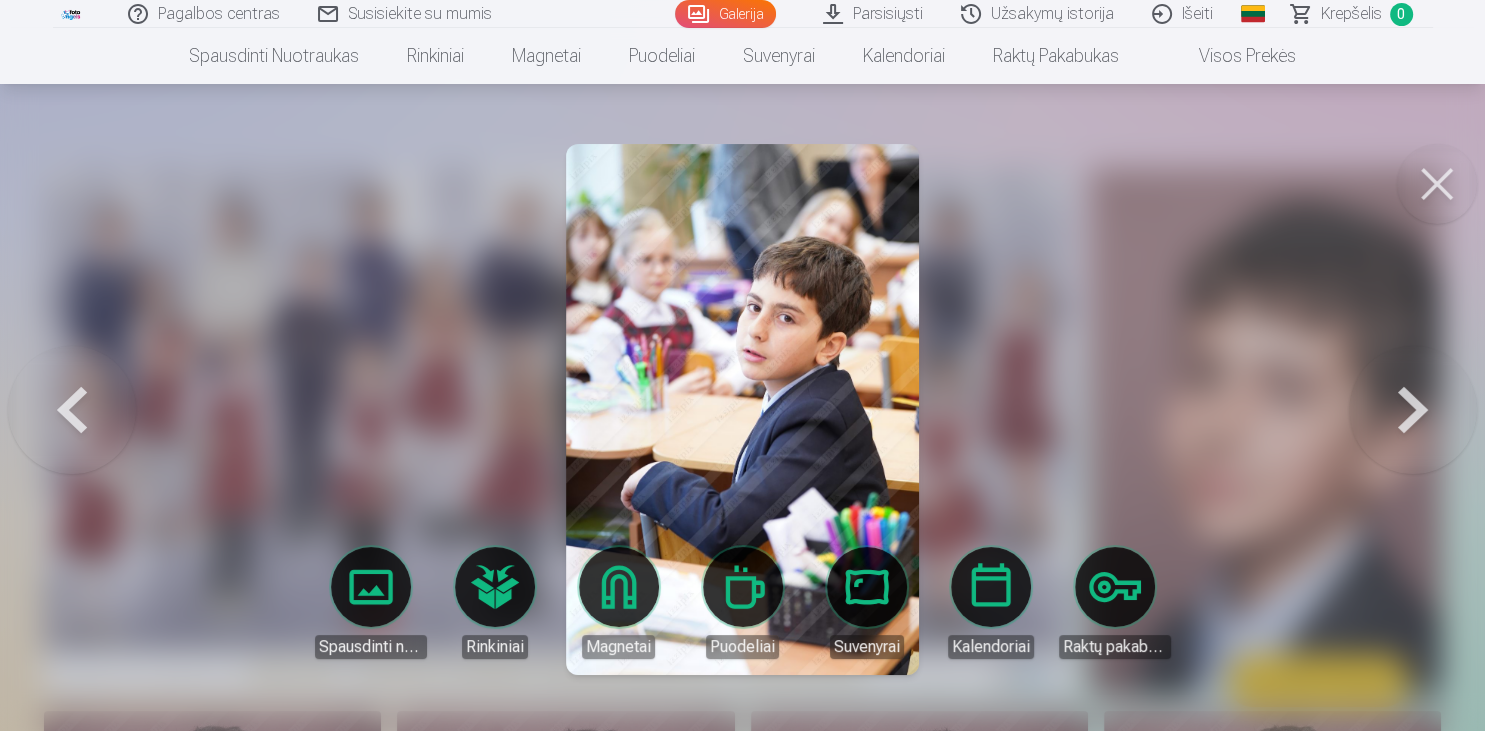 click at bounding box center (1413, 409) 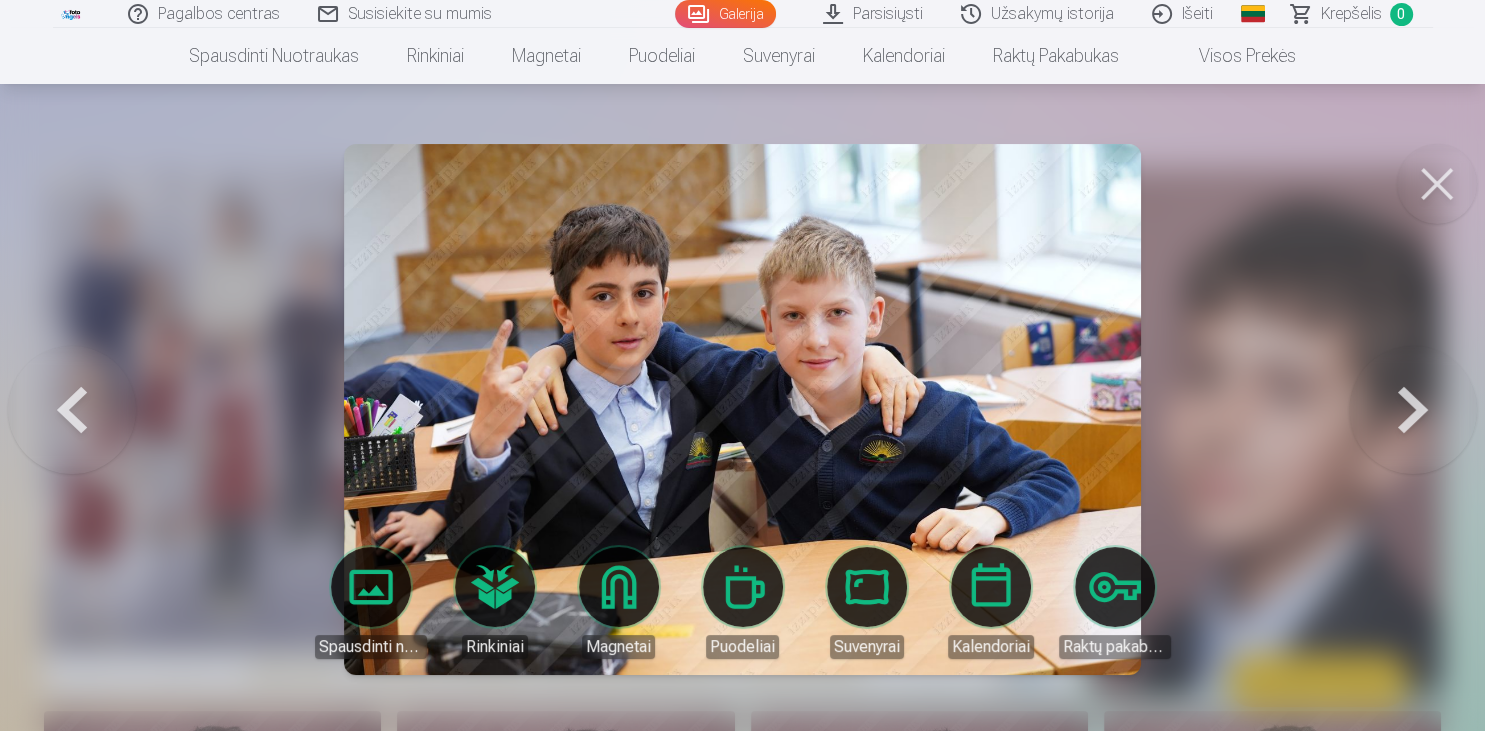 click at bounding box center [1413, 409] 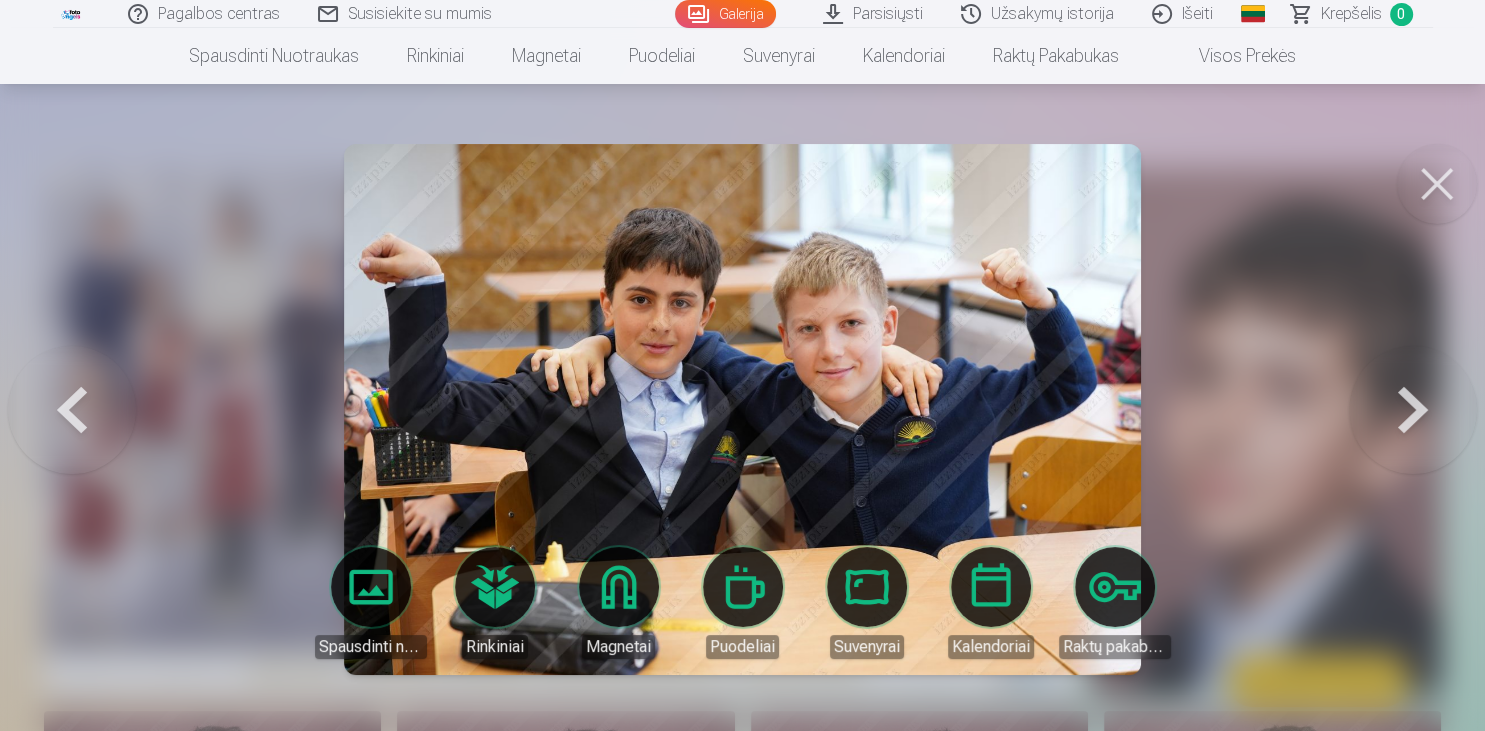 click at bounding box center [1413, 409] 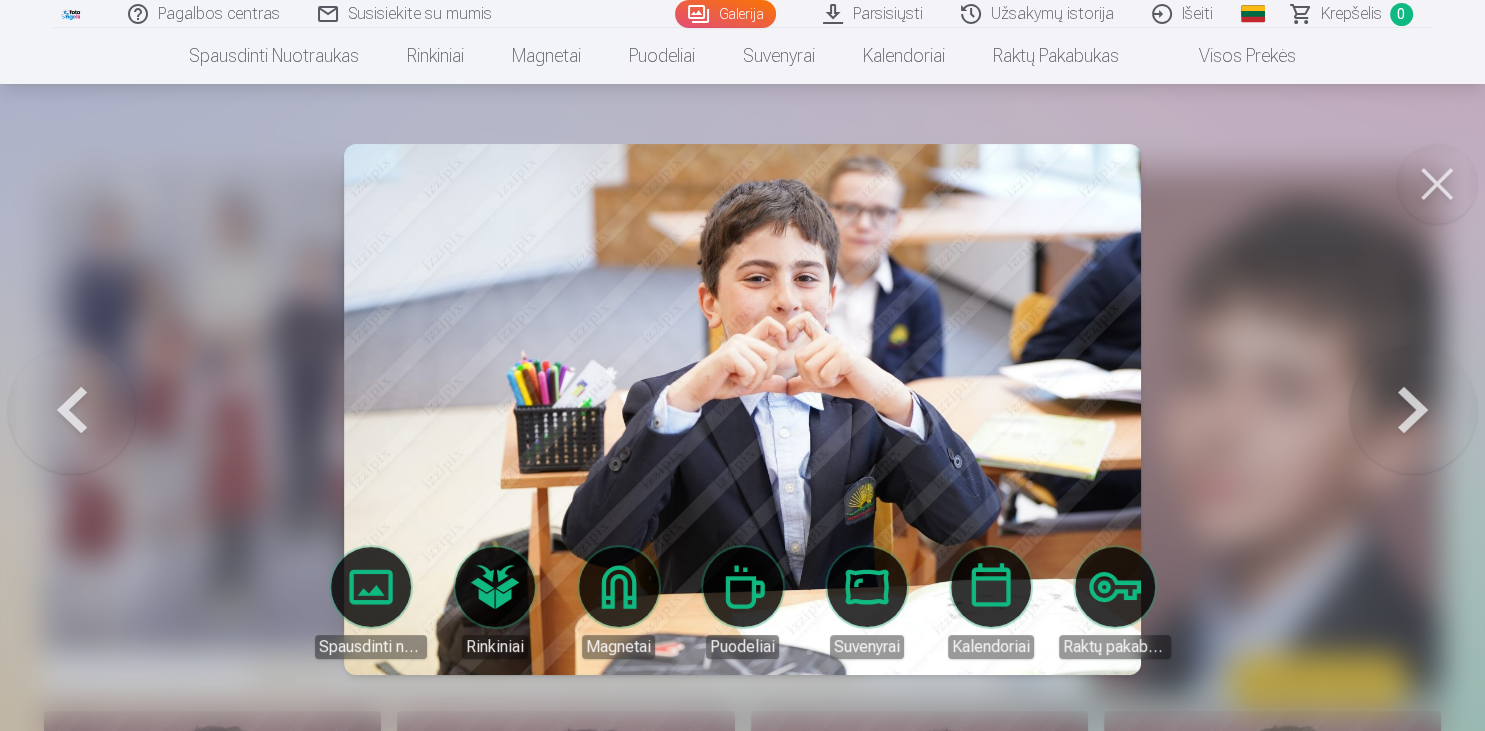 click at bounding box center (1413, 409) 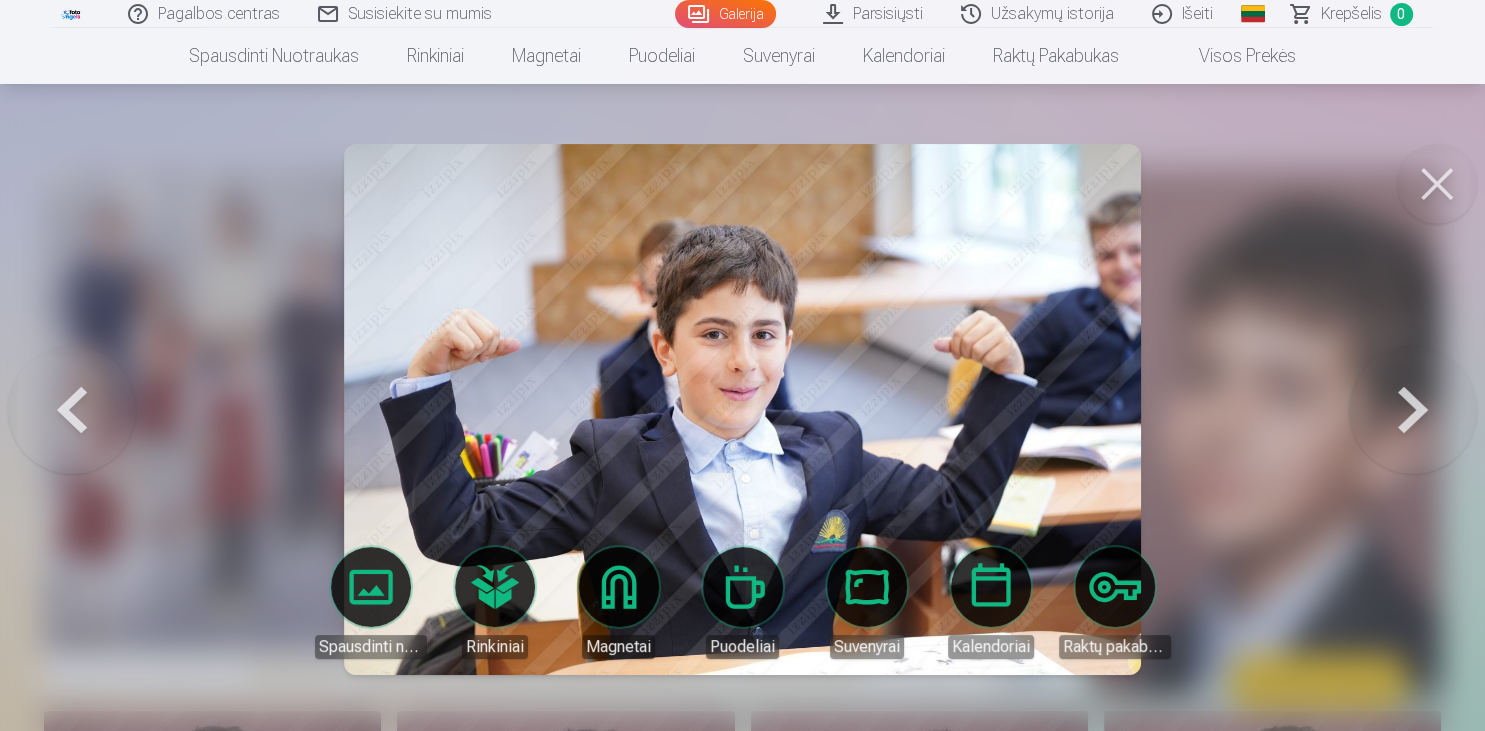 click at bounding box center [1413, 409] 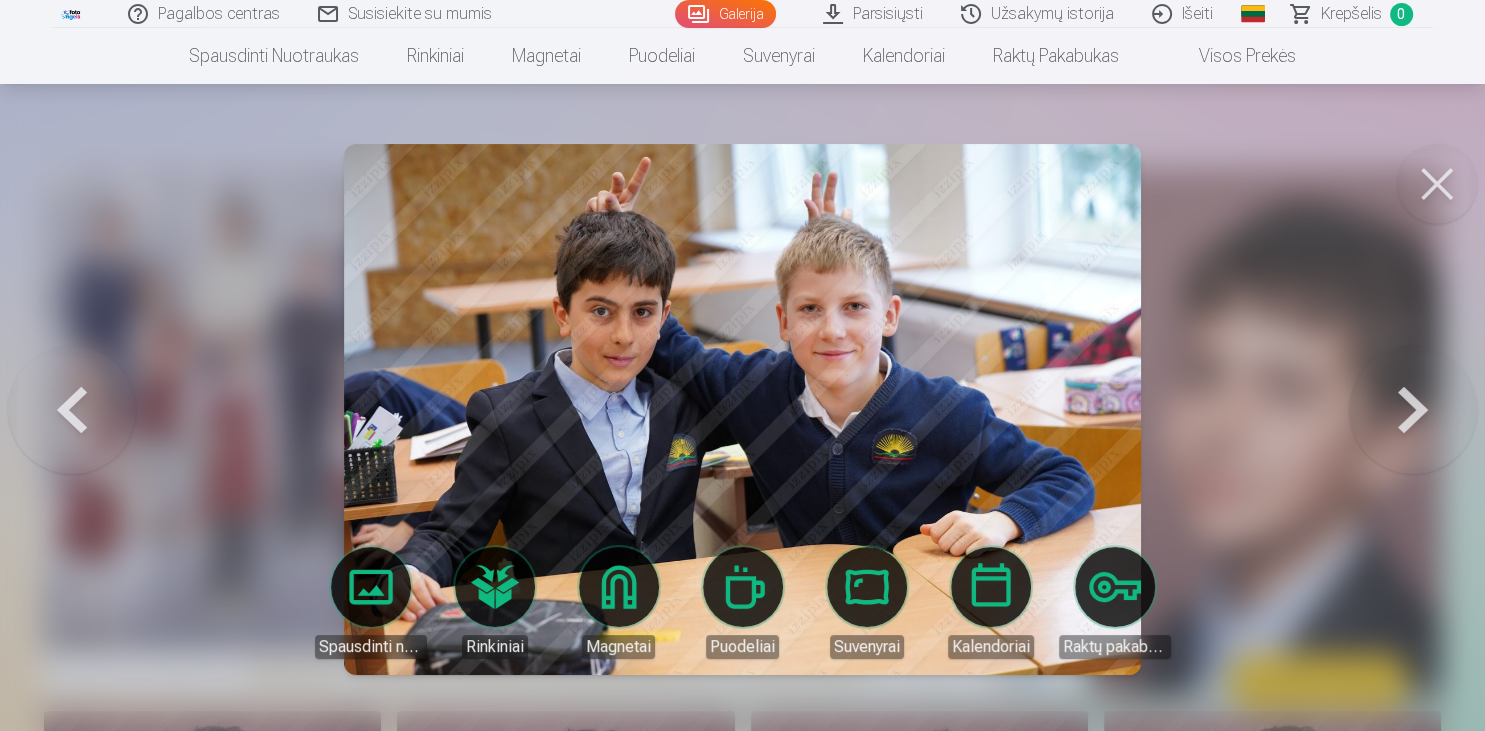 click at bounding box center (1413, 409) 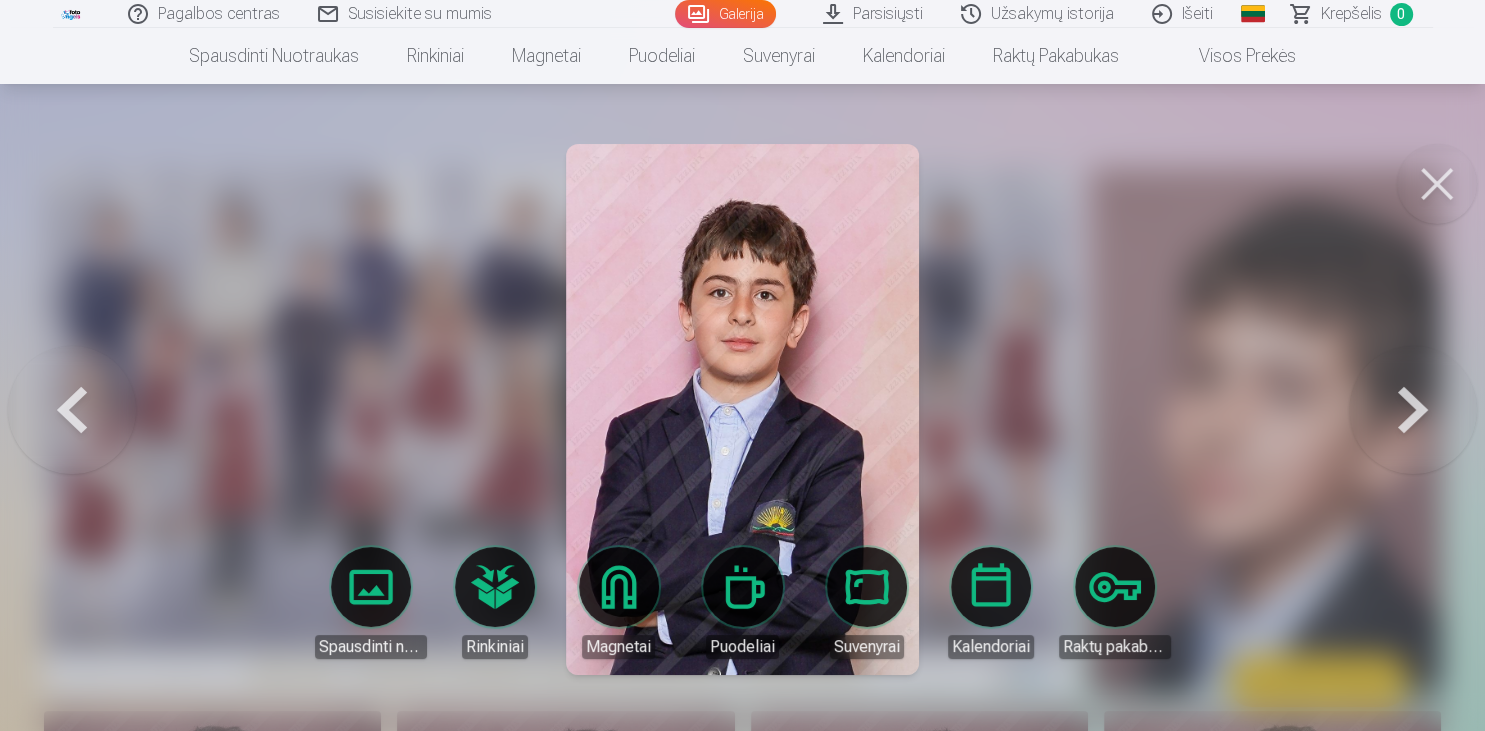 click at bounding box center [1413, 409] 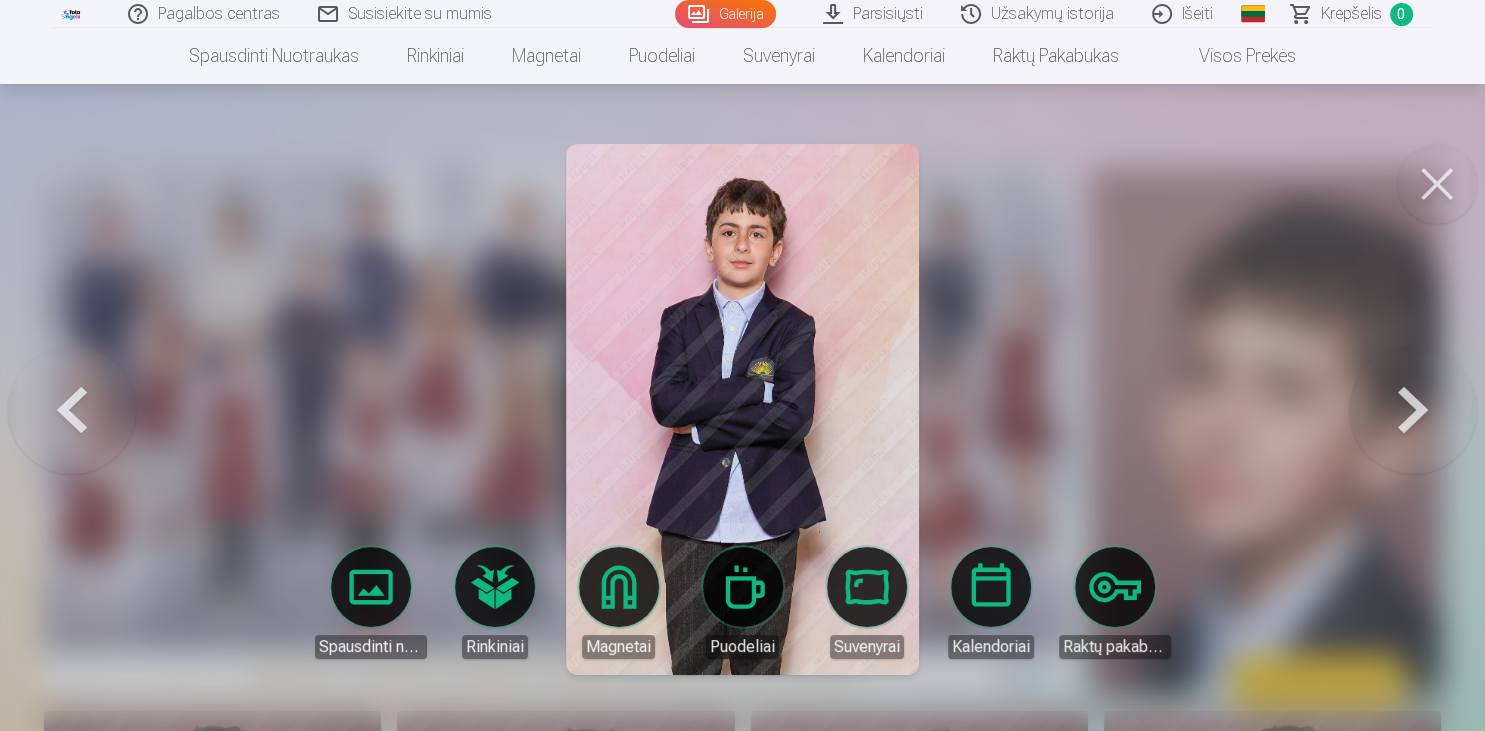 click at bounding box center [1413, 409] 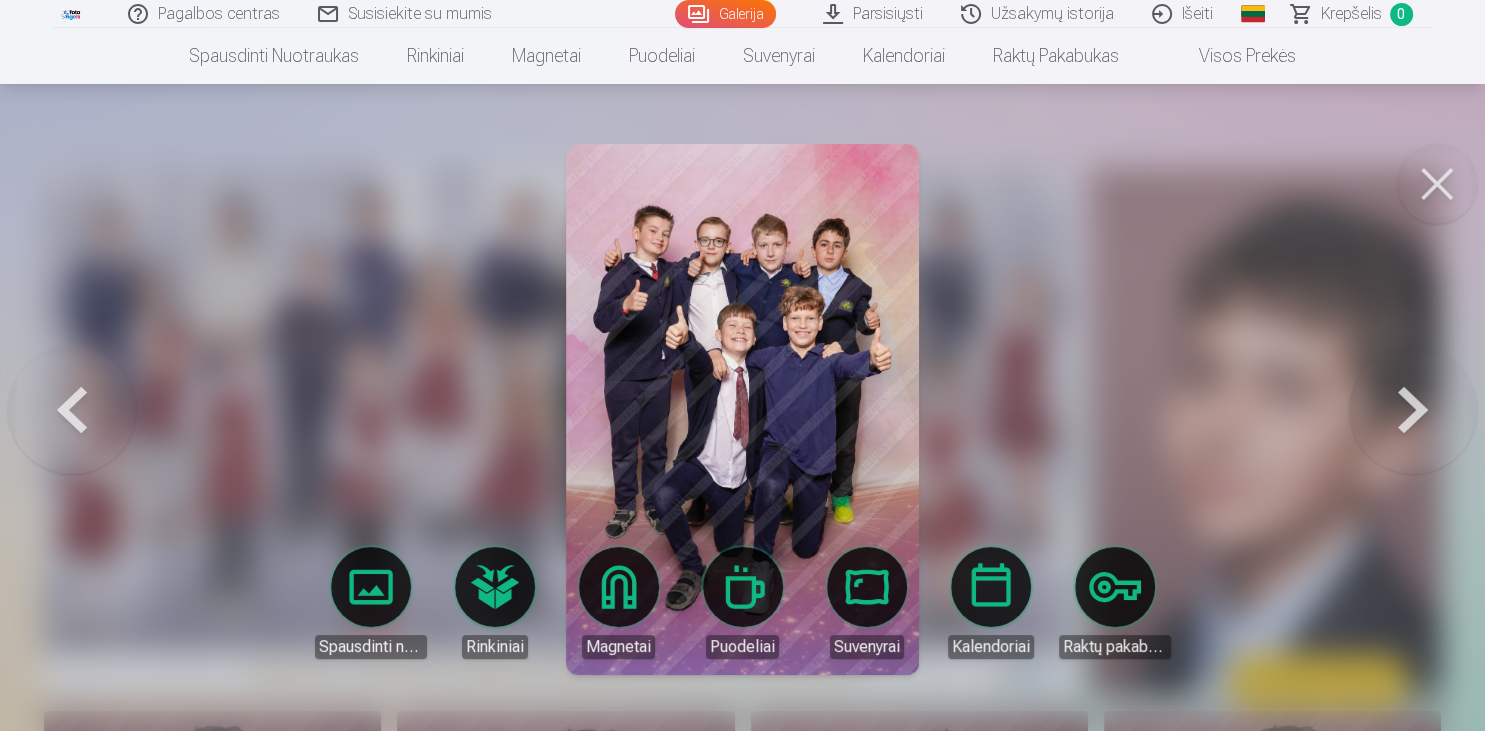 click at bounding box center (1413, 409) 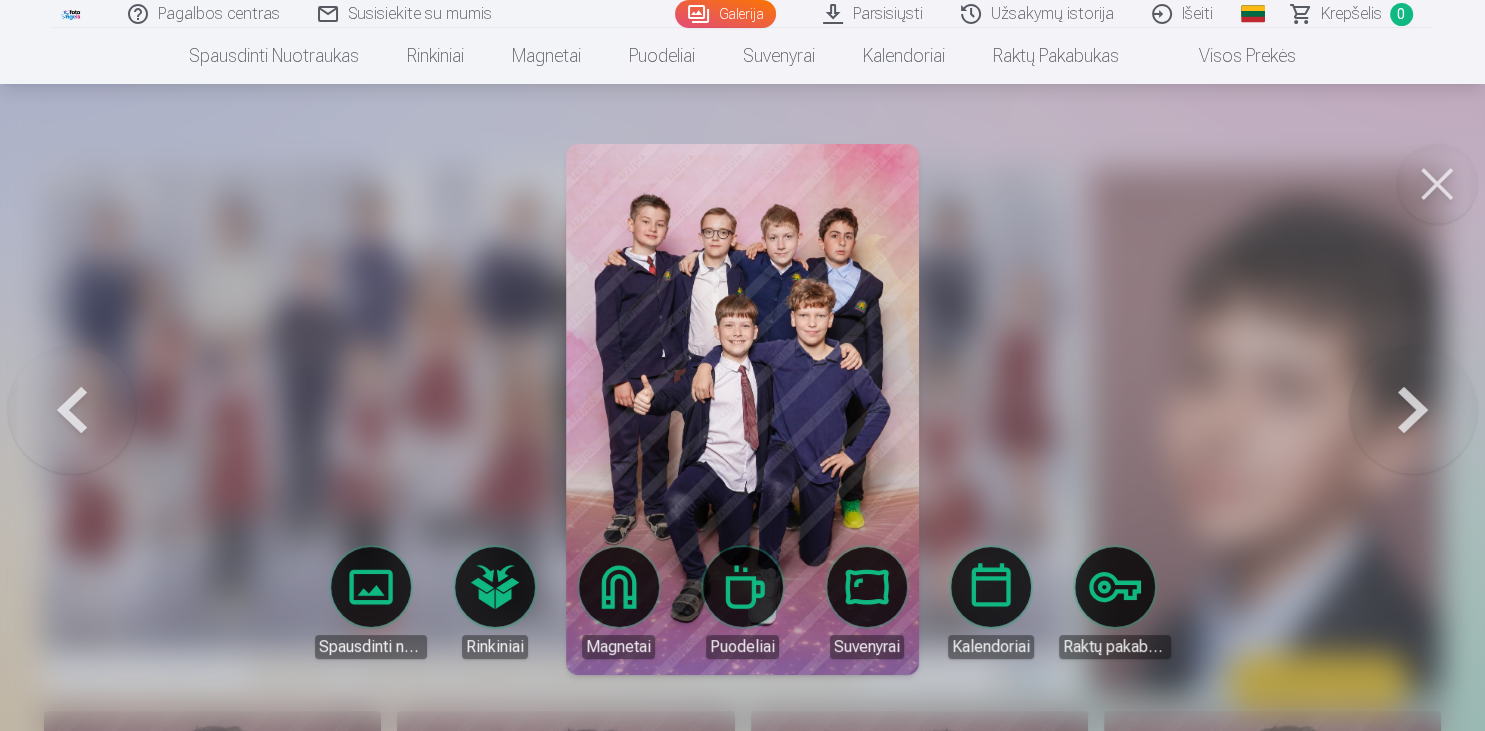 click at bounding box center [1413, 409] 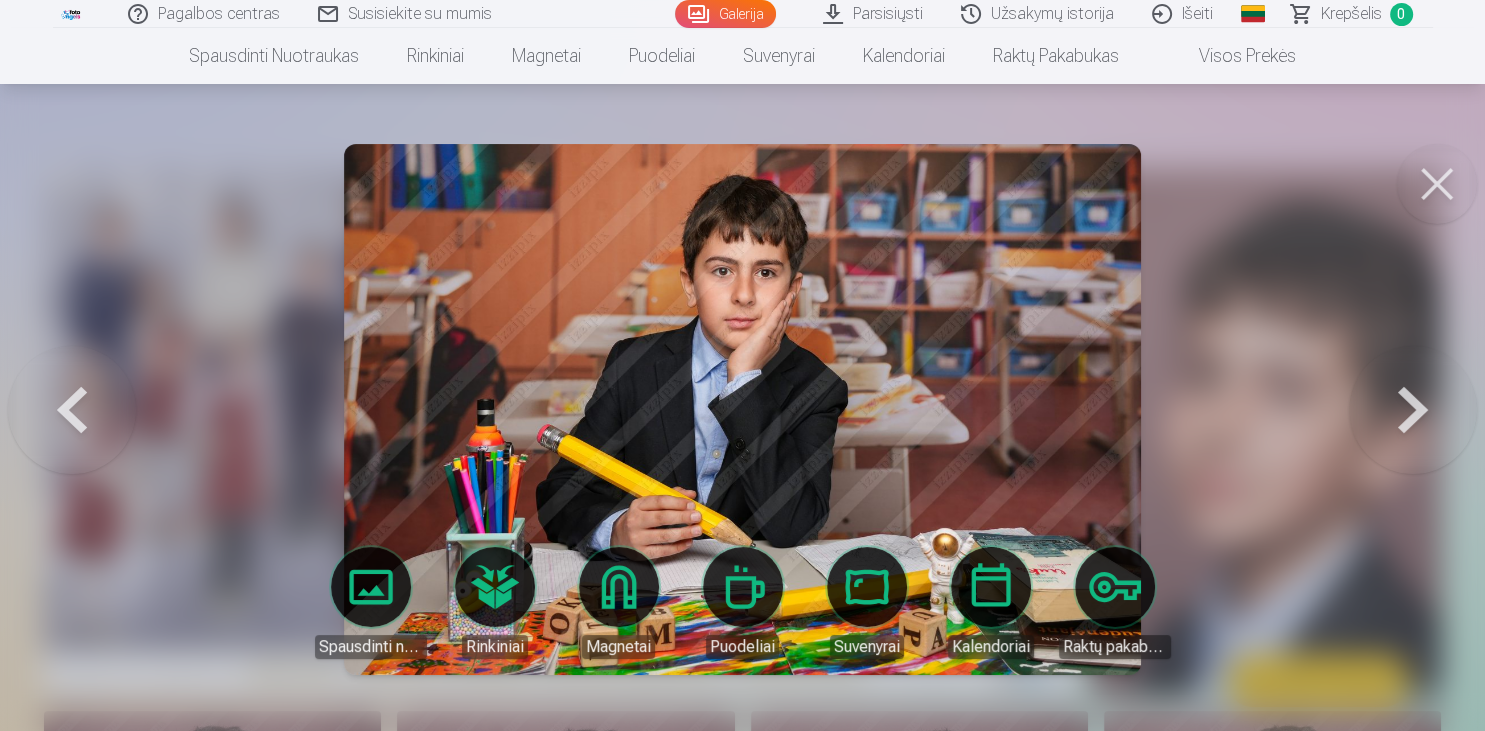 click at bounding box center [1413, 409] 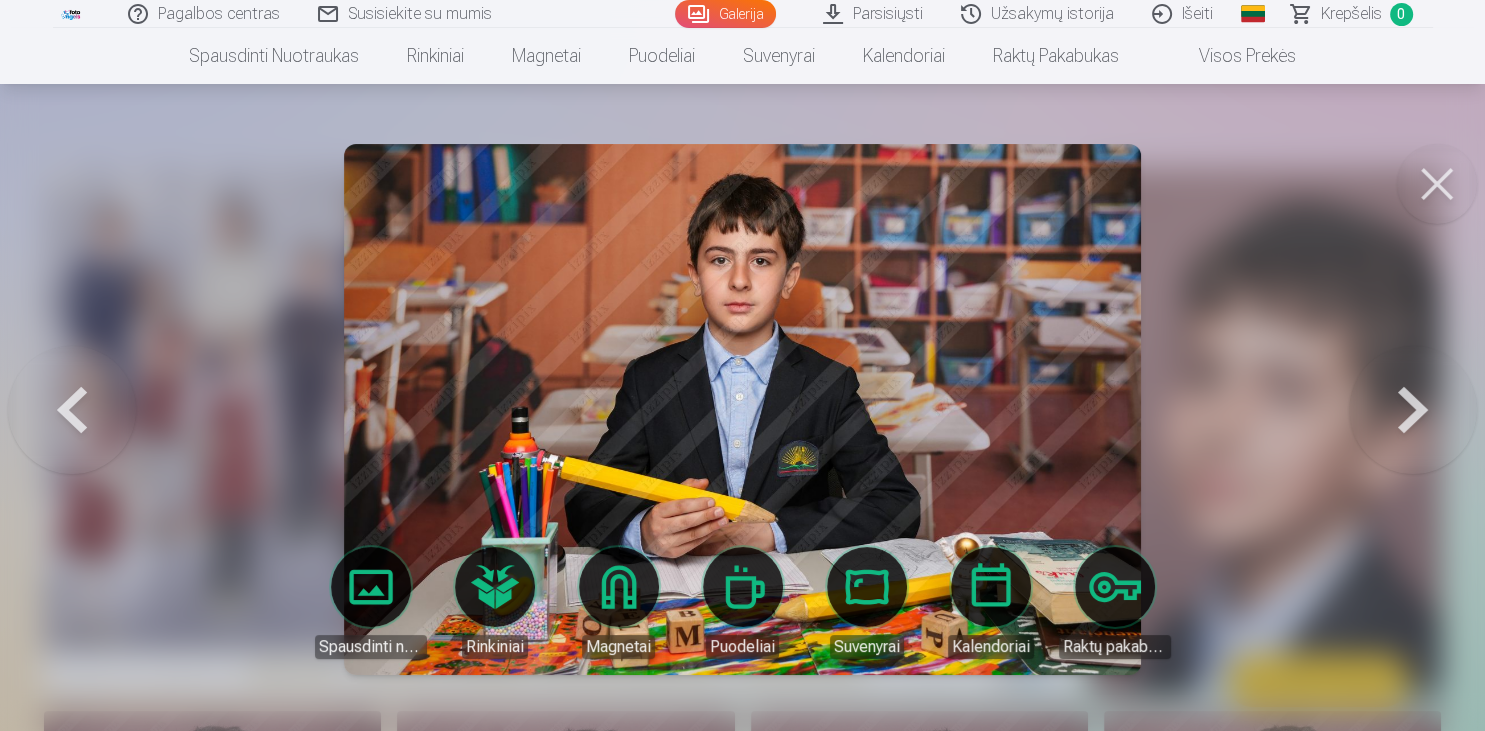 click at bounding box center (1413, 409) 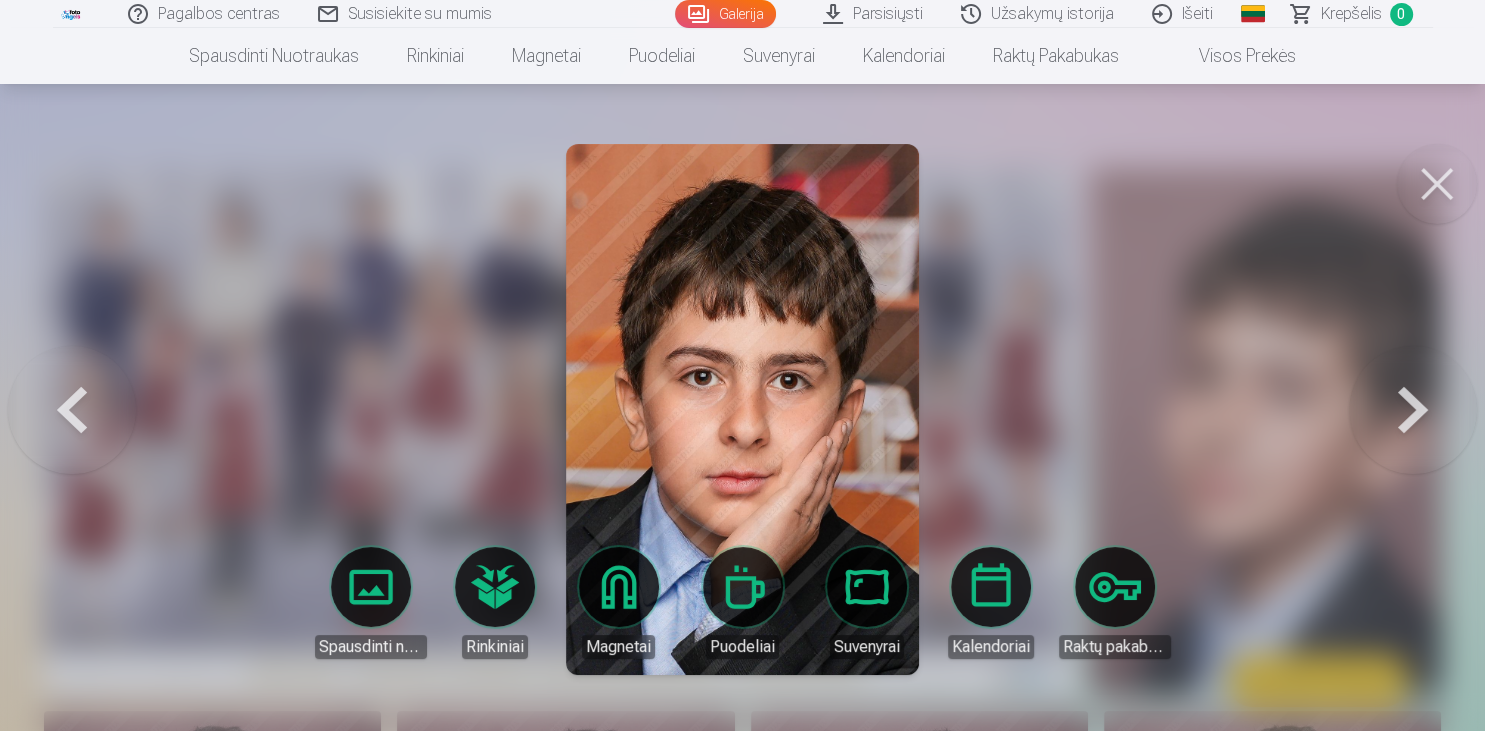 click at bounding box center (1413, 409) 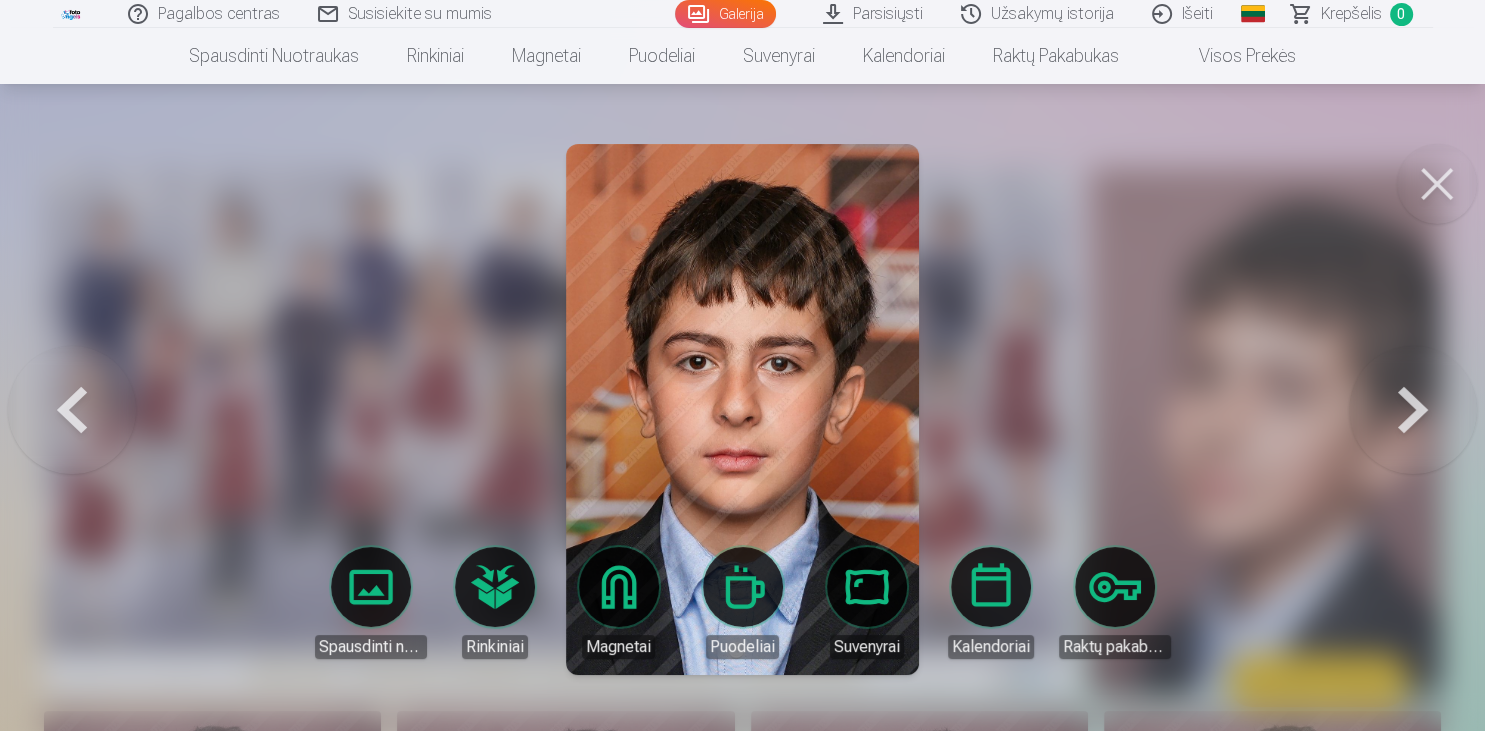 click at bounding box center [1413, 409] 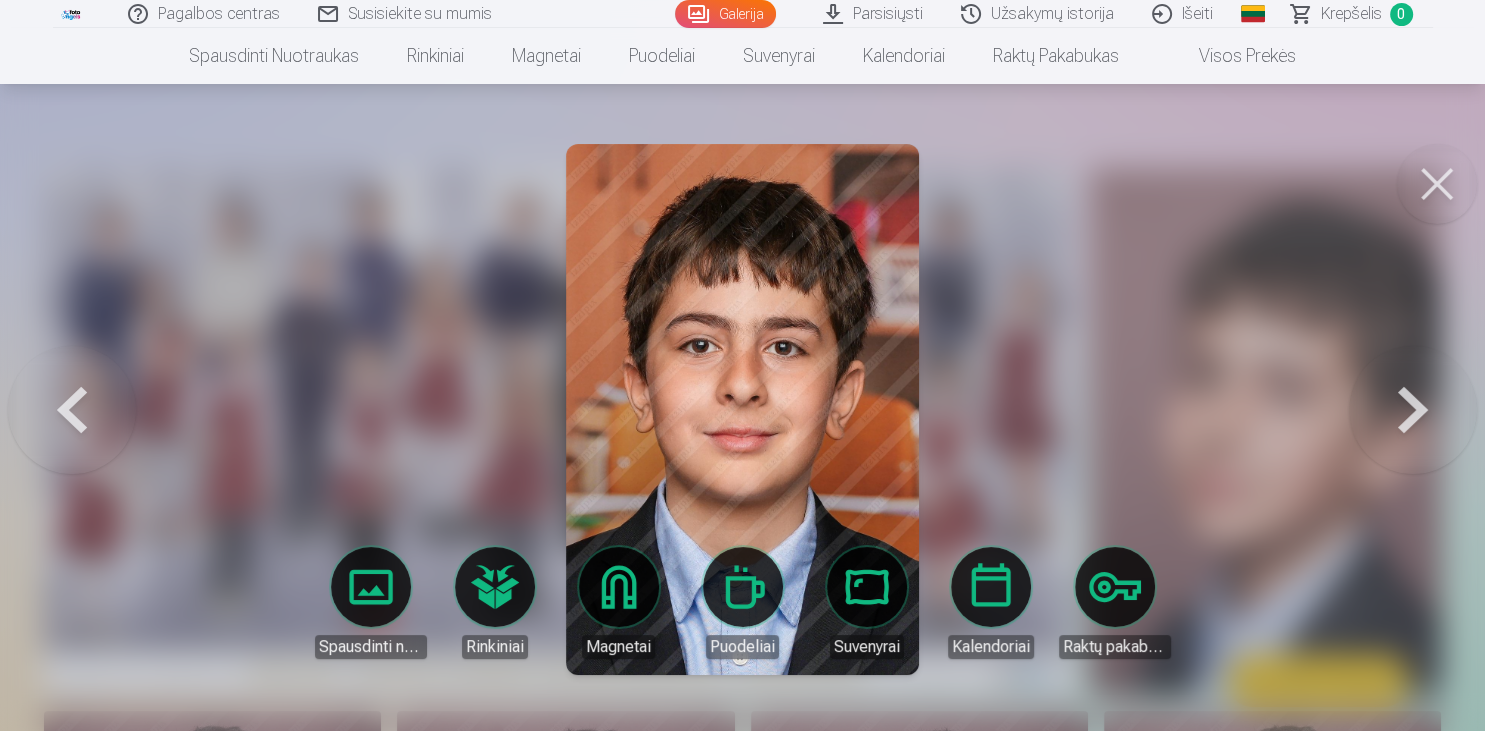 click at bounding box center (72, 409) 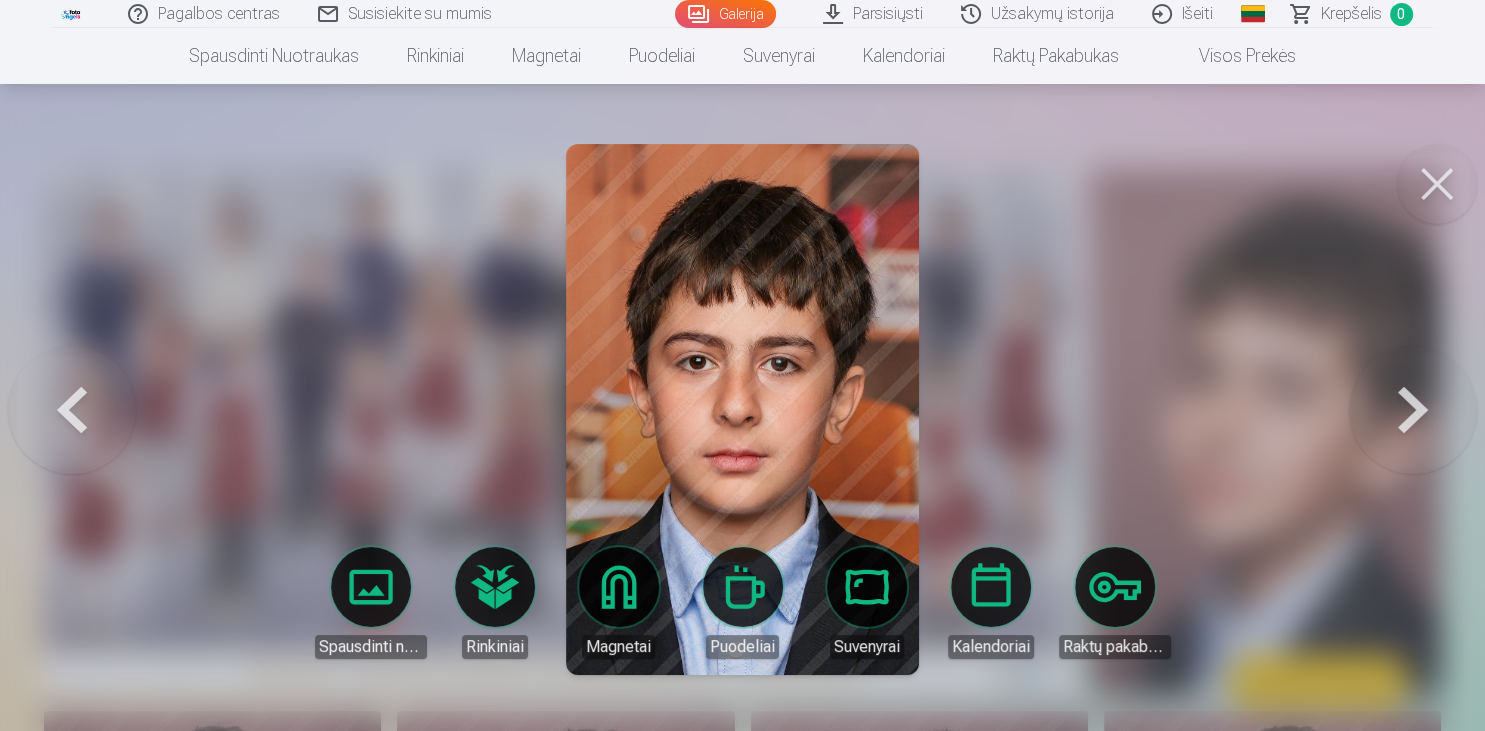 click at bounding box center [1413, 409] 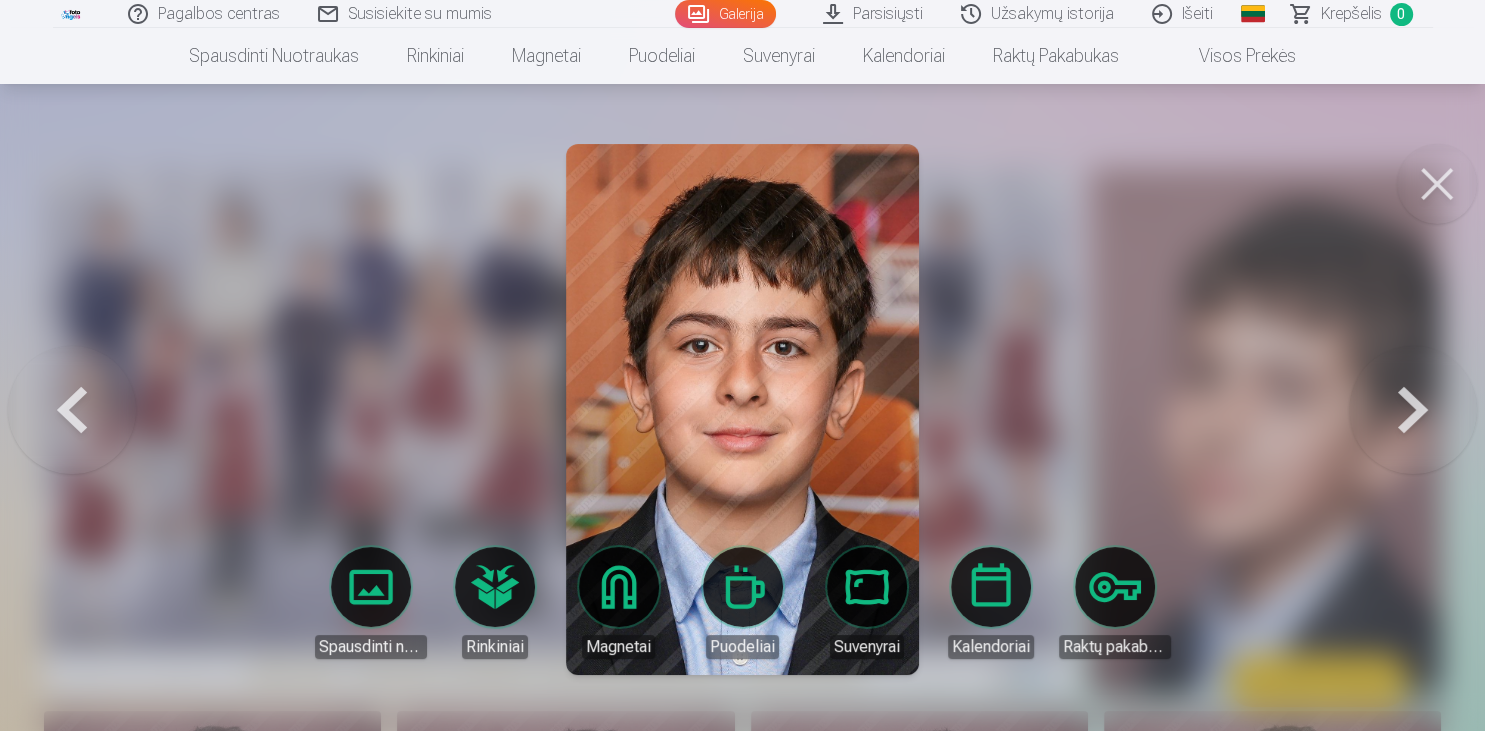 click at bounding box center (1413, 409) 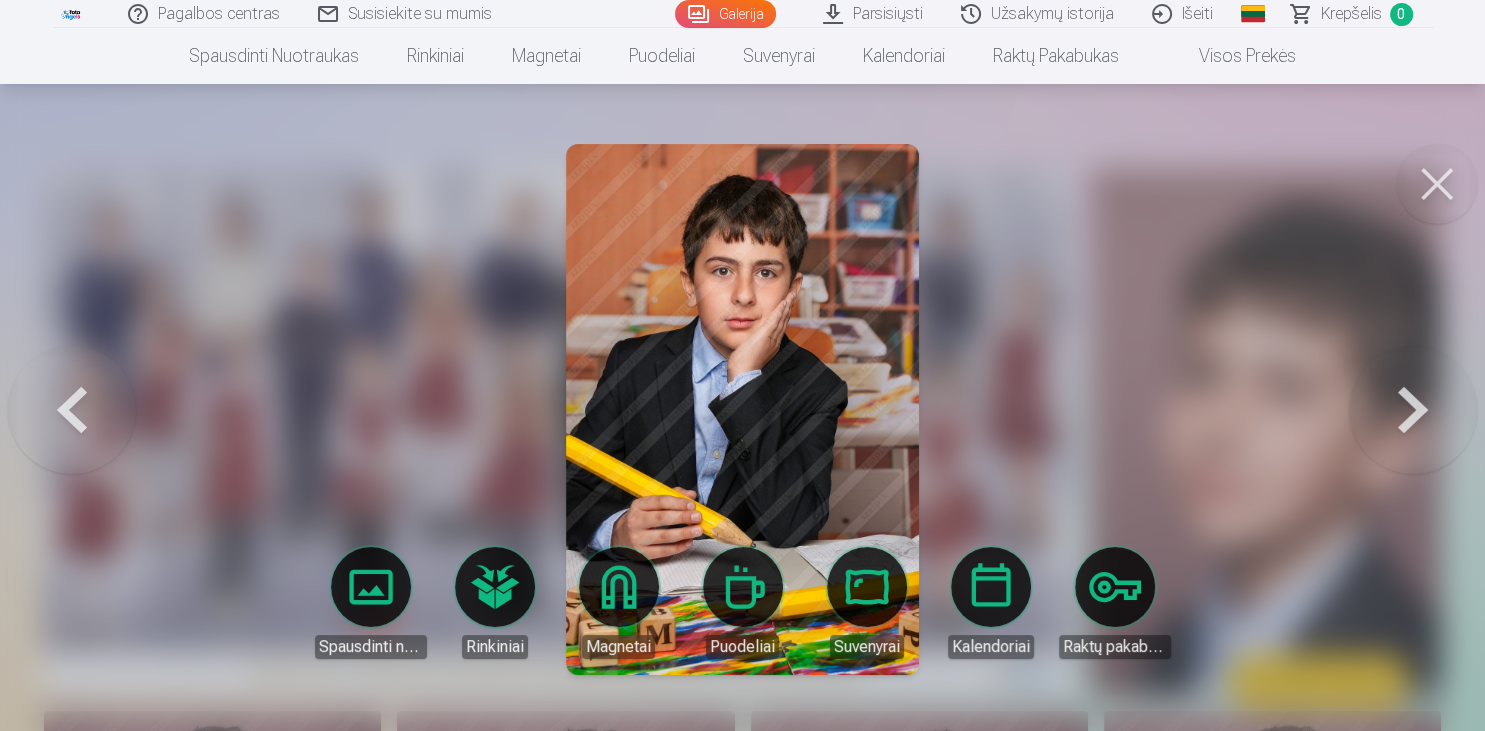 click at bounding box center (1413, 409) 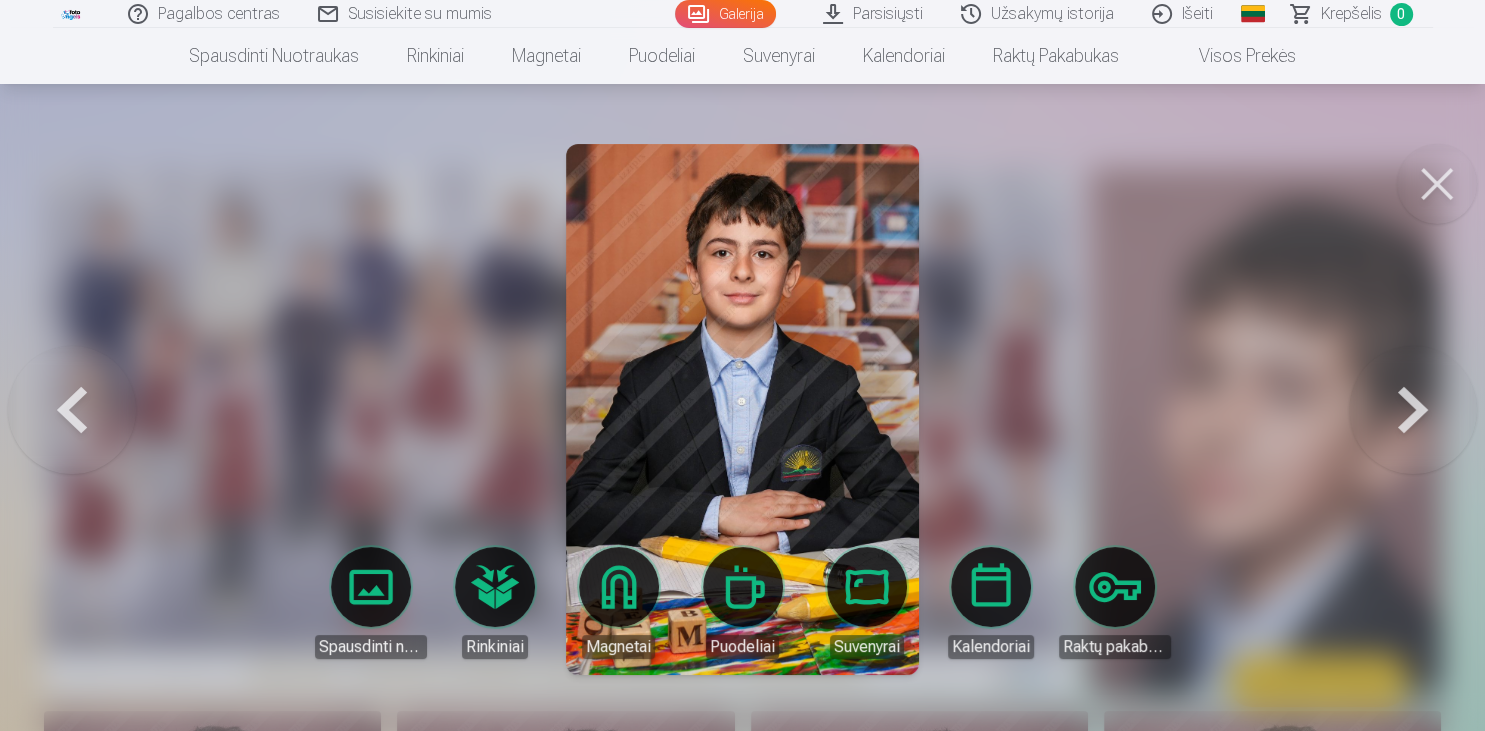 click at bounding box center (1413, 409) 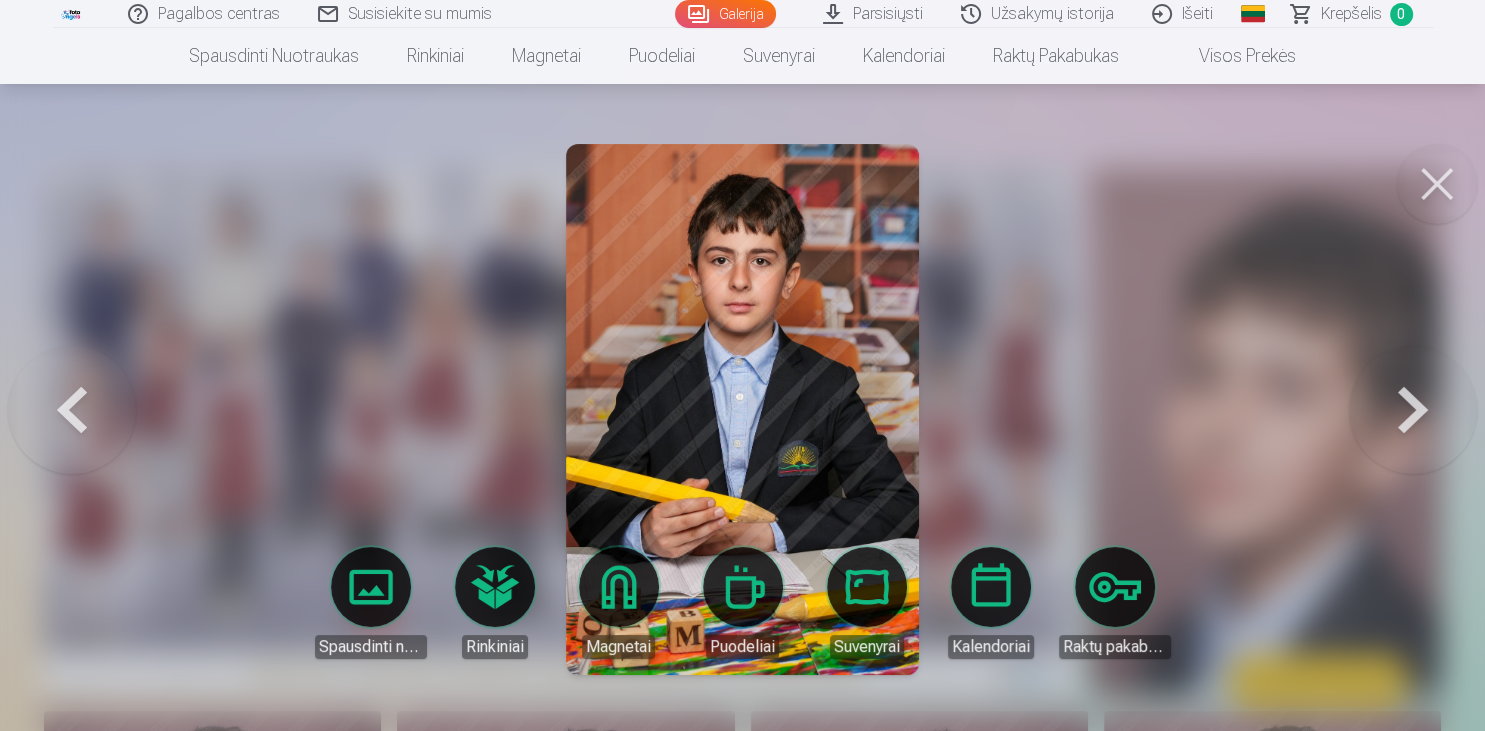 click at bounding box center (1413, 409) 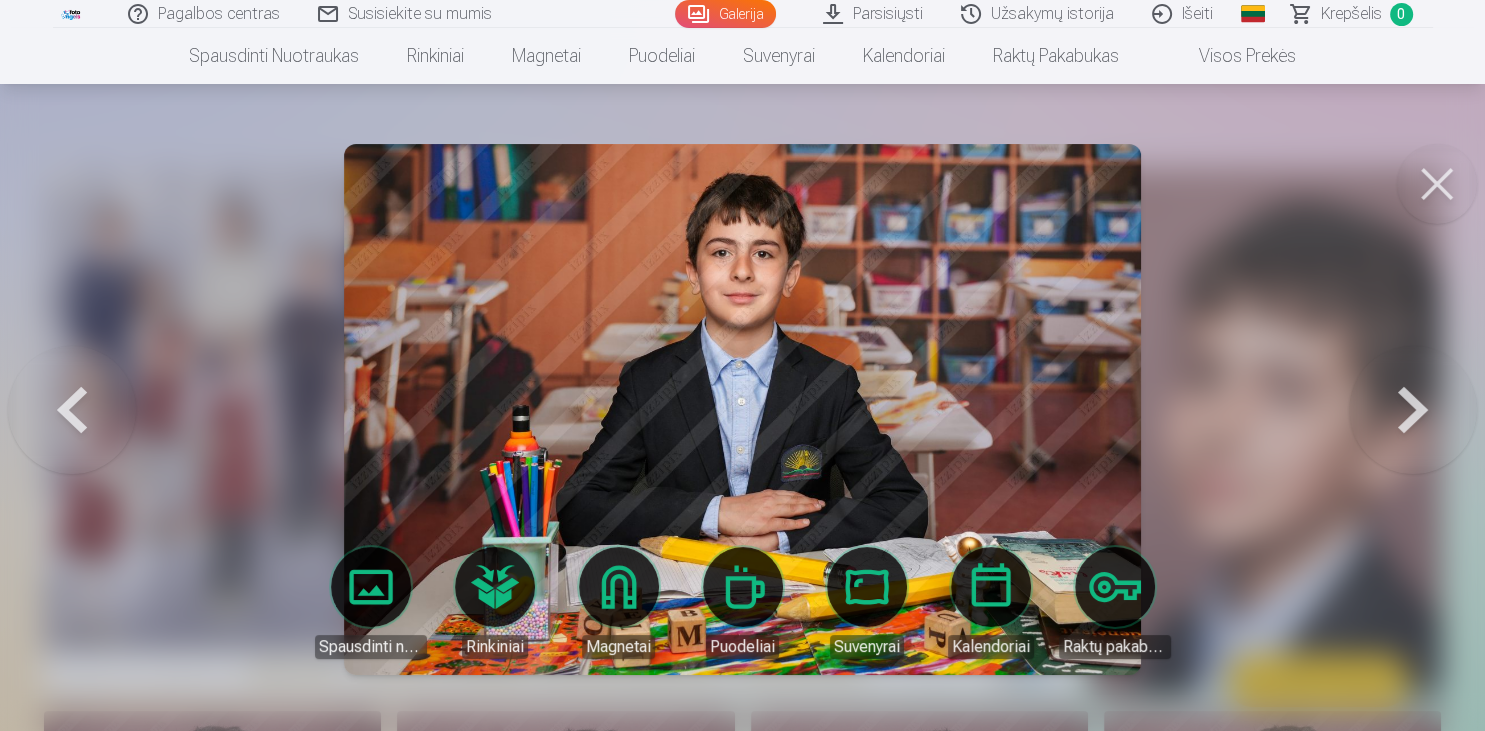 click at bounding box center [1413, 409] 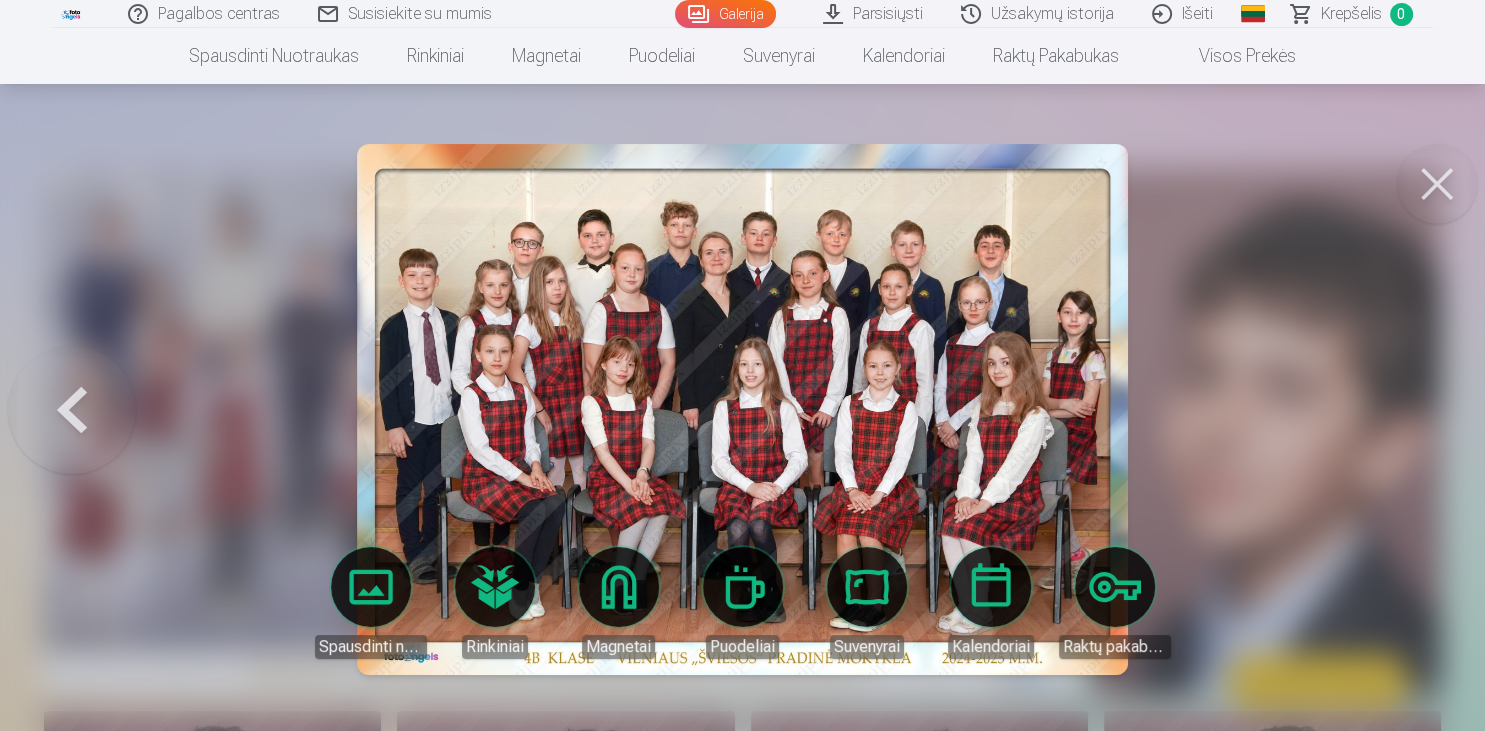 click at bounding box center [742, 365] 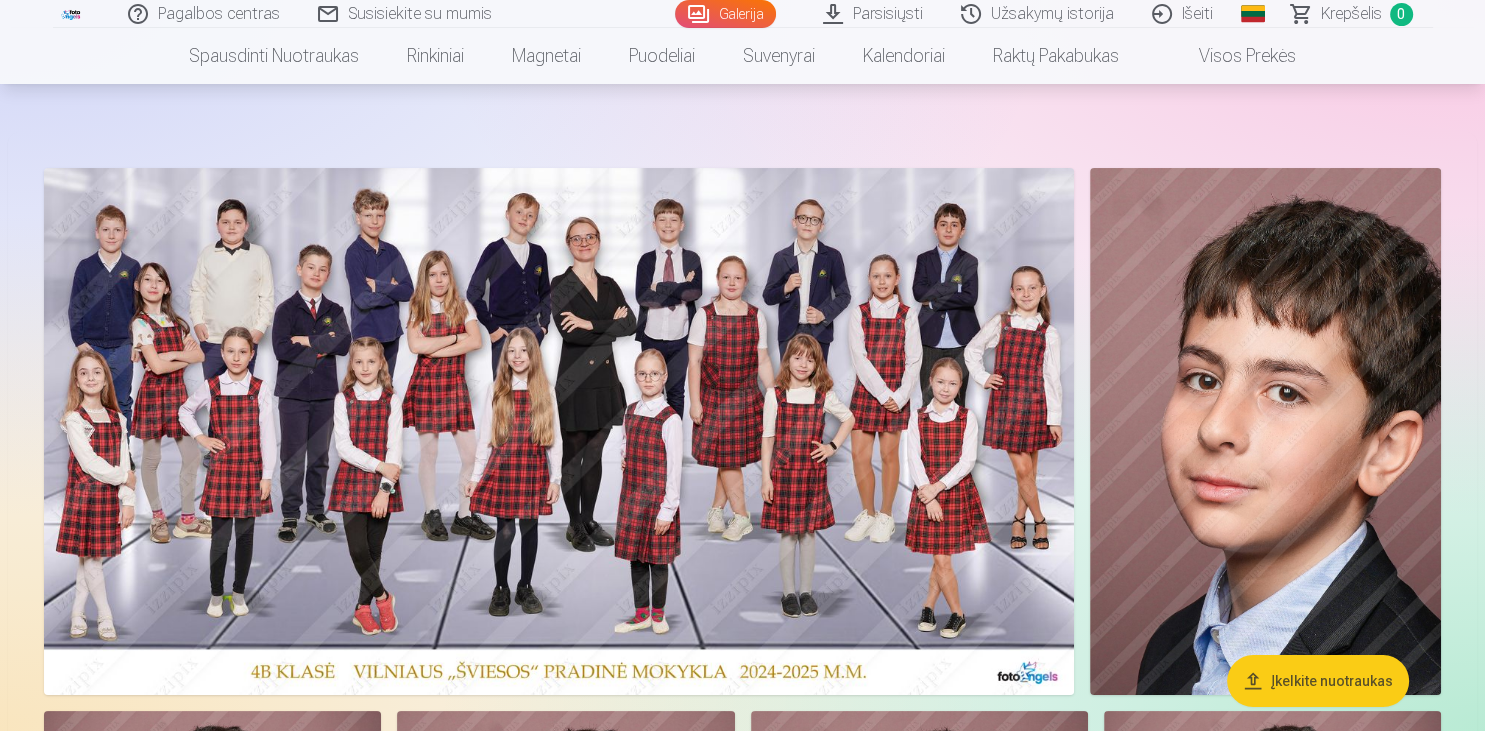click at bounding box center (559, 431) 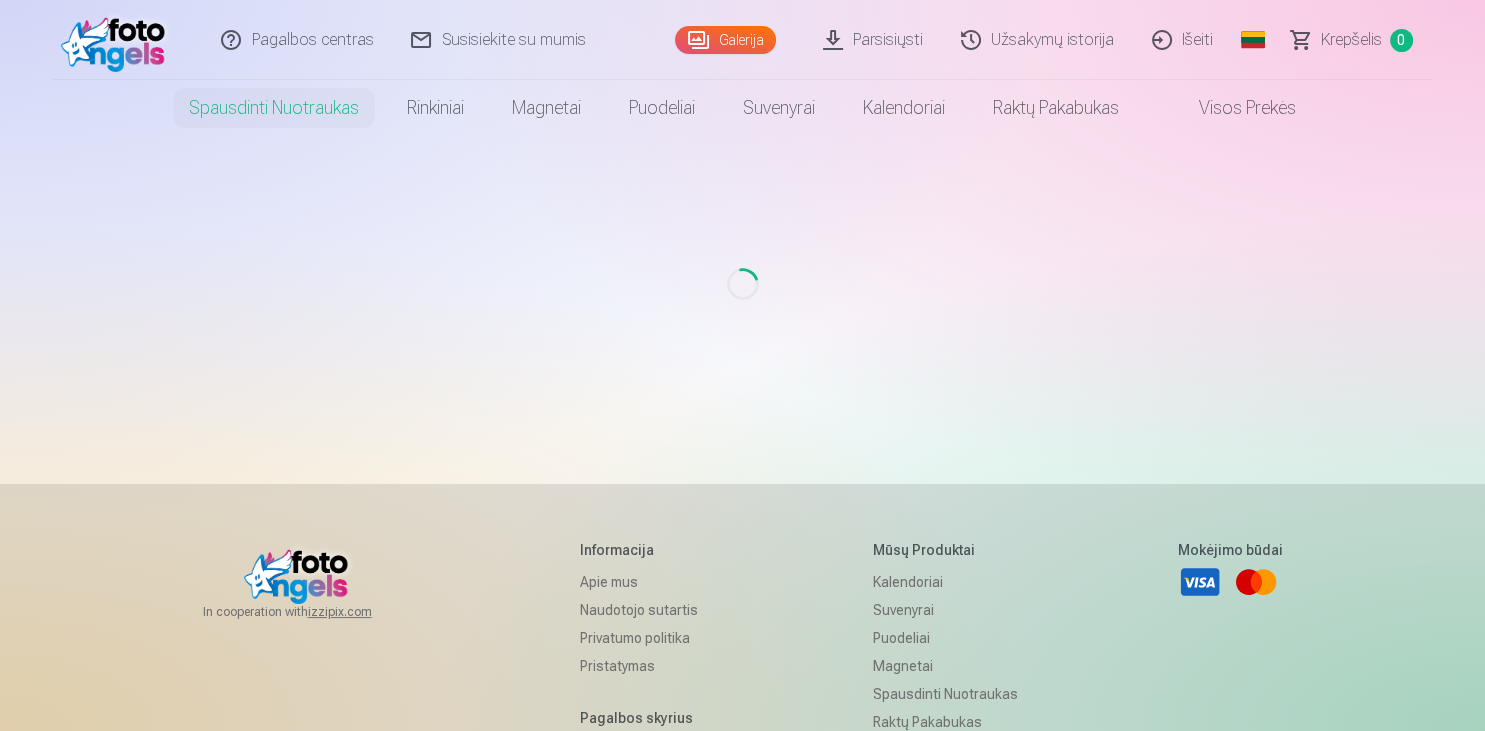 scroll, scrollTop: 0, scrollLeft: 0, axis: both 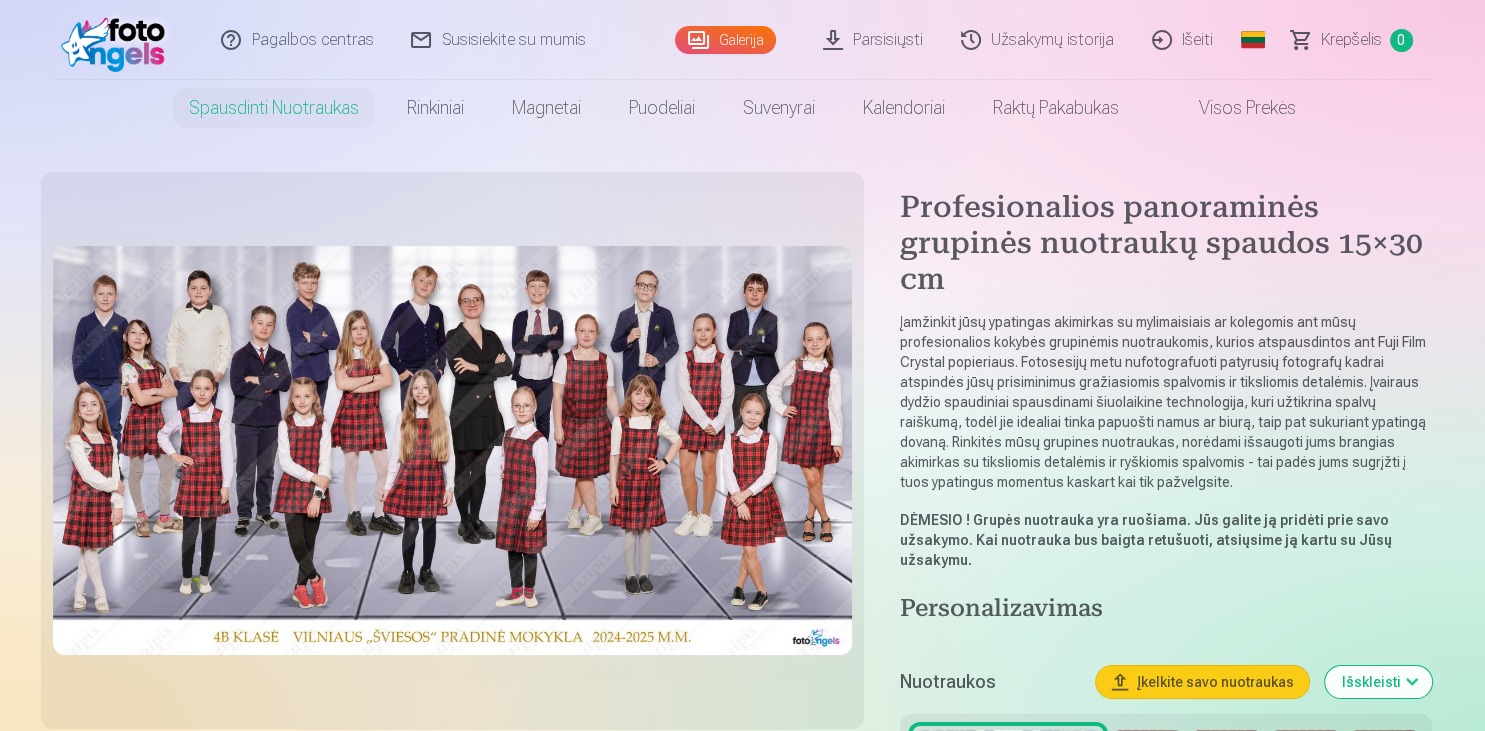 click at bounding box center (452, 450) 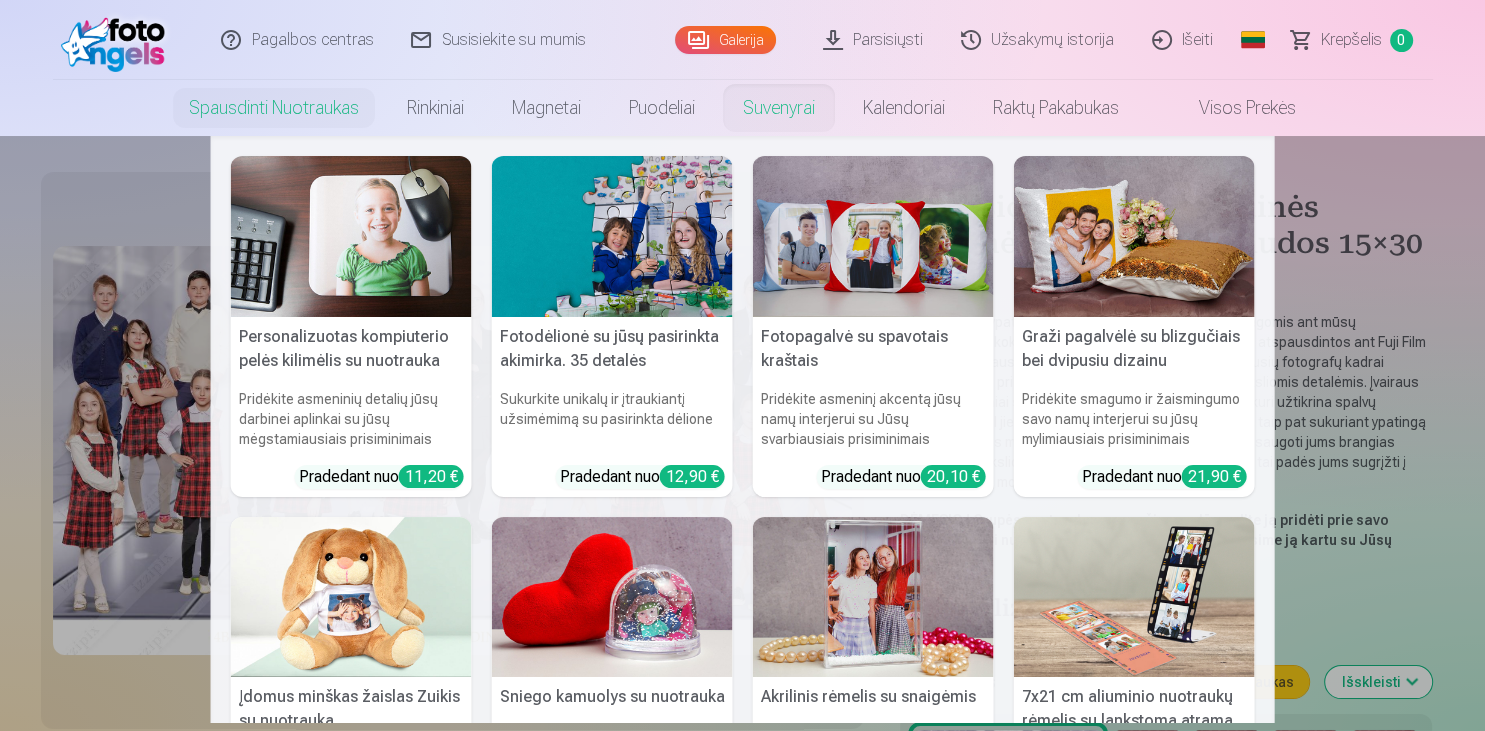 click on "Suvenyrai" at bounding box center [779, 108] 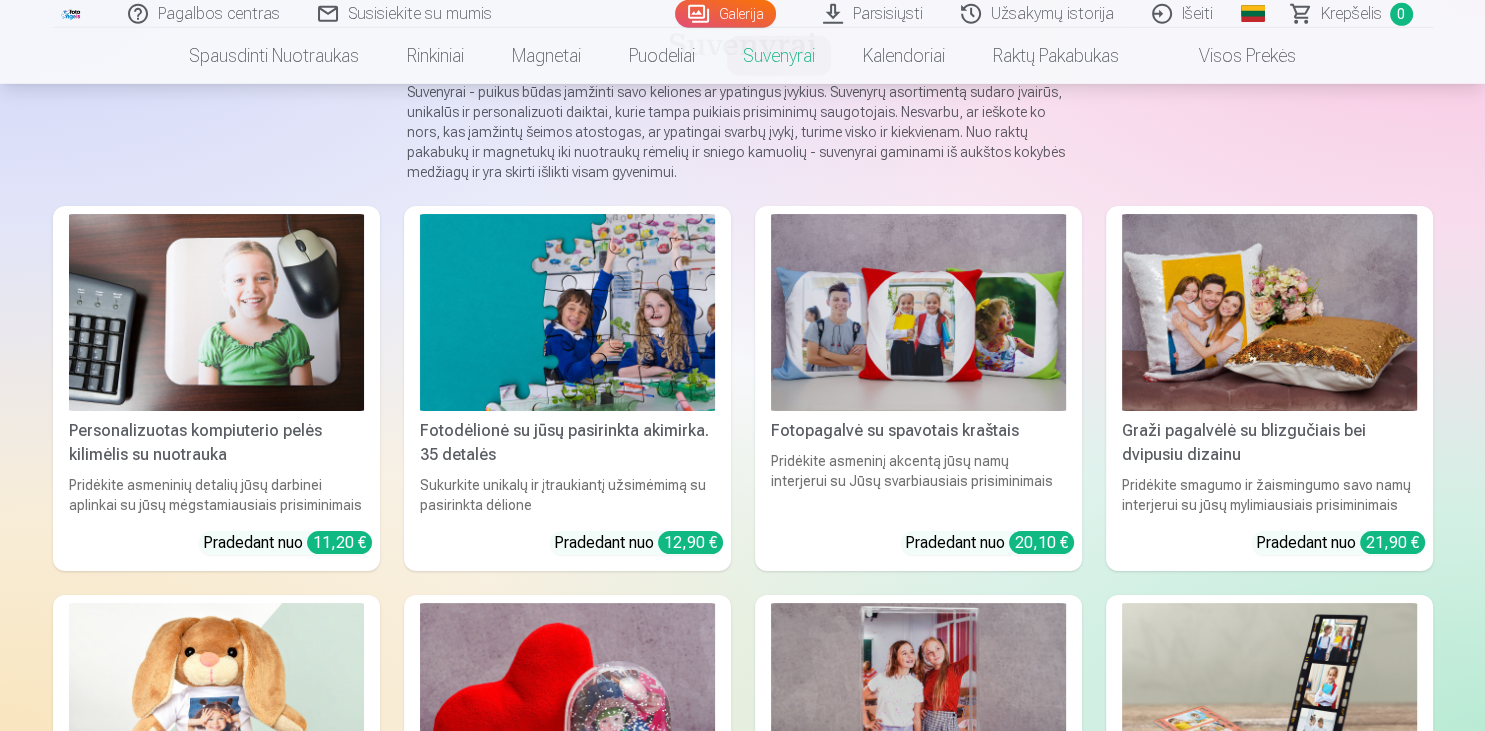 scroll, scrollTop: 169, scrollLeft: 0, axis: vertical 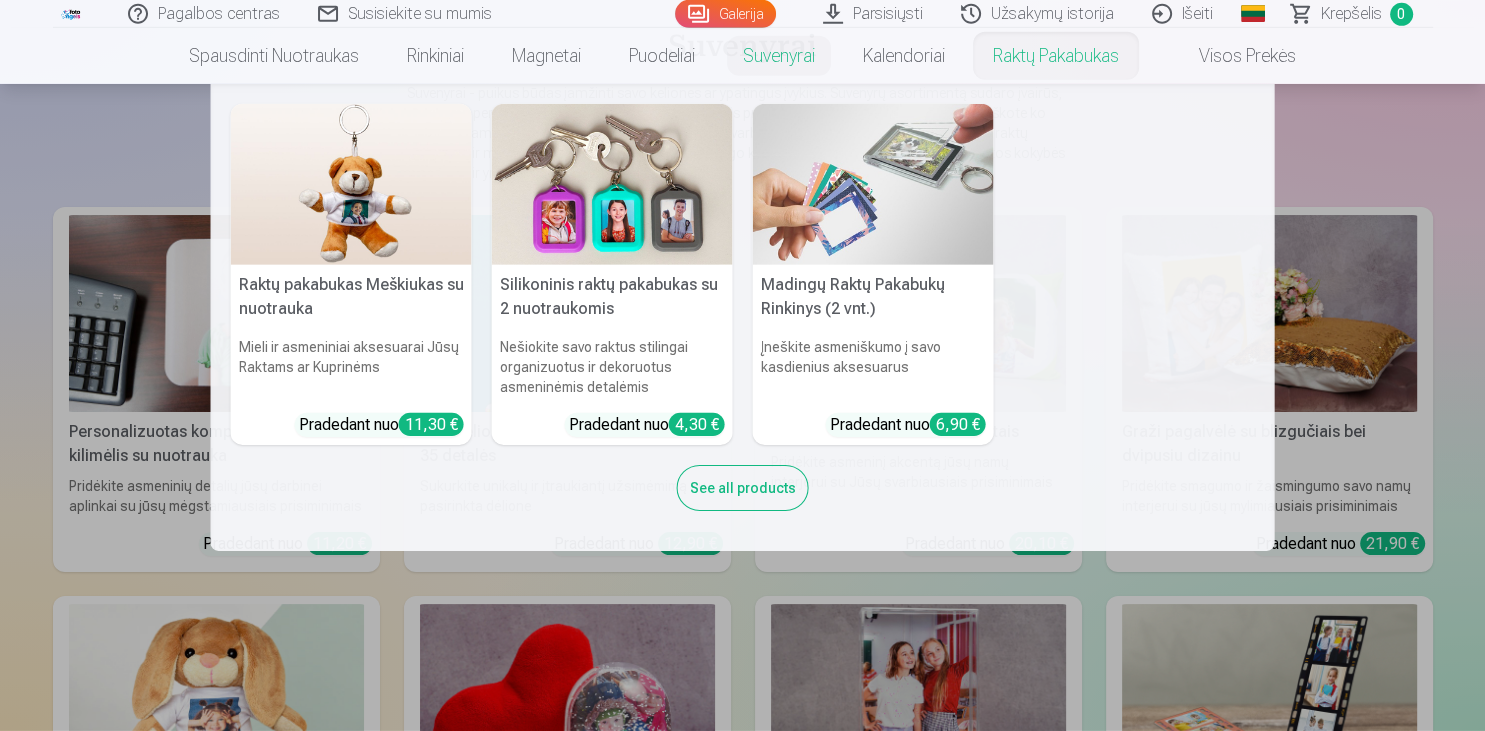 click on "Raktų pakabukas Meškiukas su nuotrauka Mieli ir asmeniniai aksesuarai Jūsų Raktams ar Kuprinėms  Pradedant nuo  11,30 € Silikoninis raktų pakabukas su 2 nuotraukomis Nešiokite savo raktus stilingai organizuotus ir dekoruotus asmeninėmis detalėmis Pradedant nuo  4,30 € Madingų Raktų Pakabukų Rinkinys (2 vnt.) Įneškite asmeniškumo į savo kasdienius aksesuarus Pradedant nuo  6,90 € See all products" at bounding box center (742, 317) 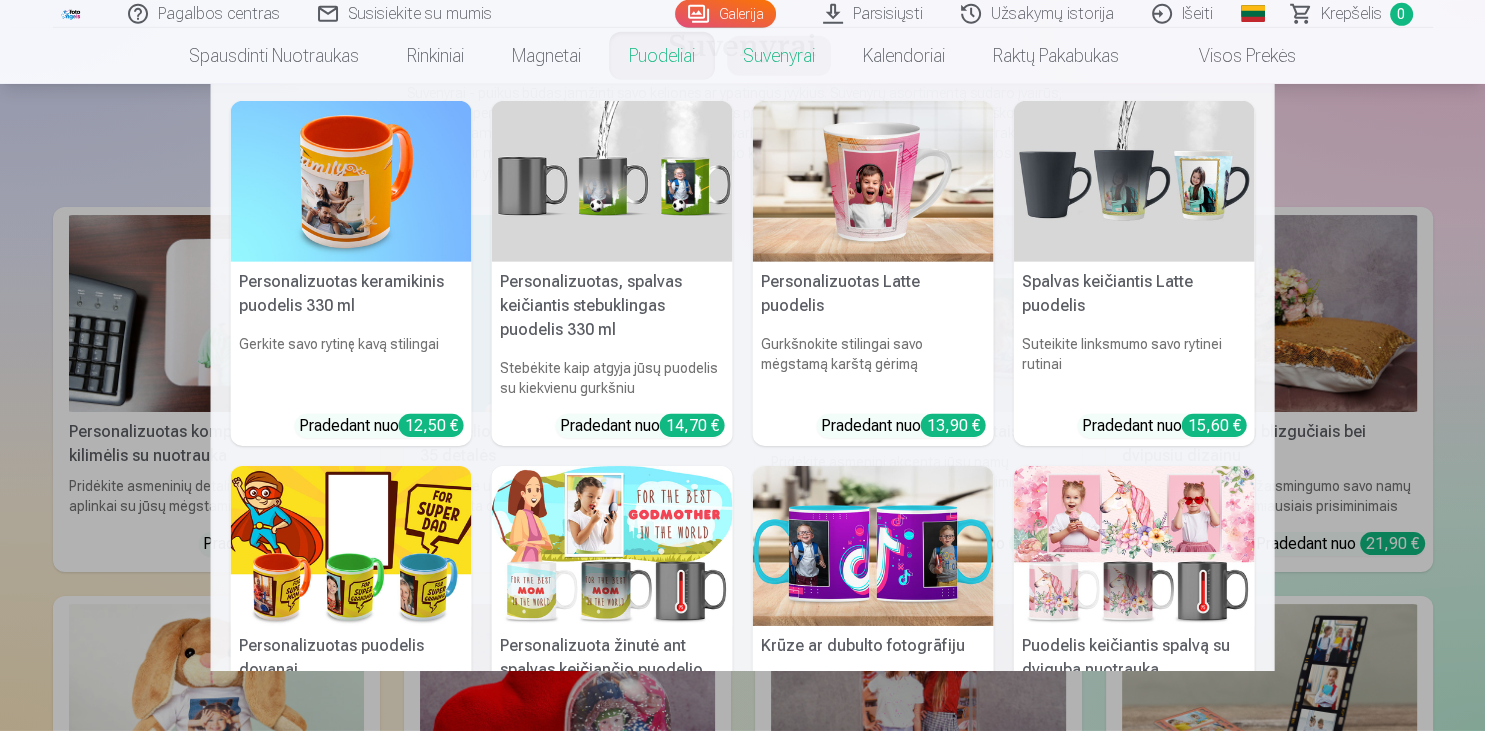 scroll, scrollTop: 0, scrollLeft: 0, axis: both 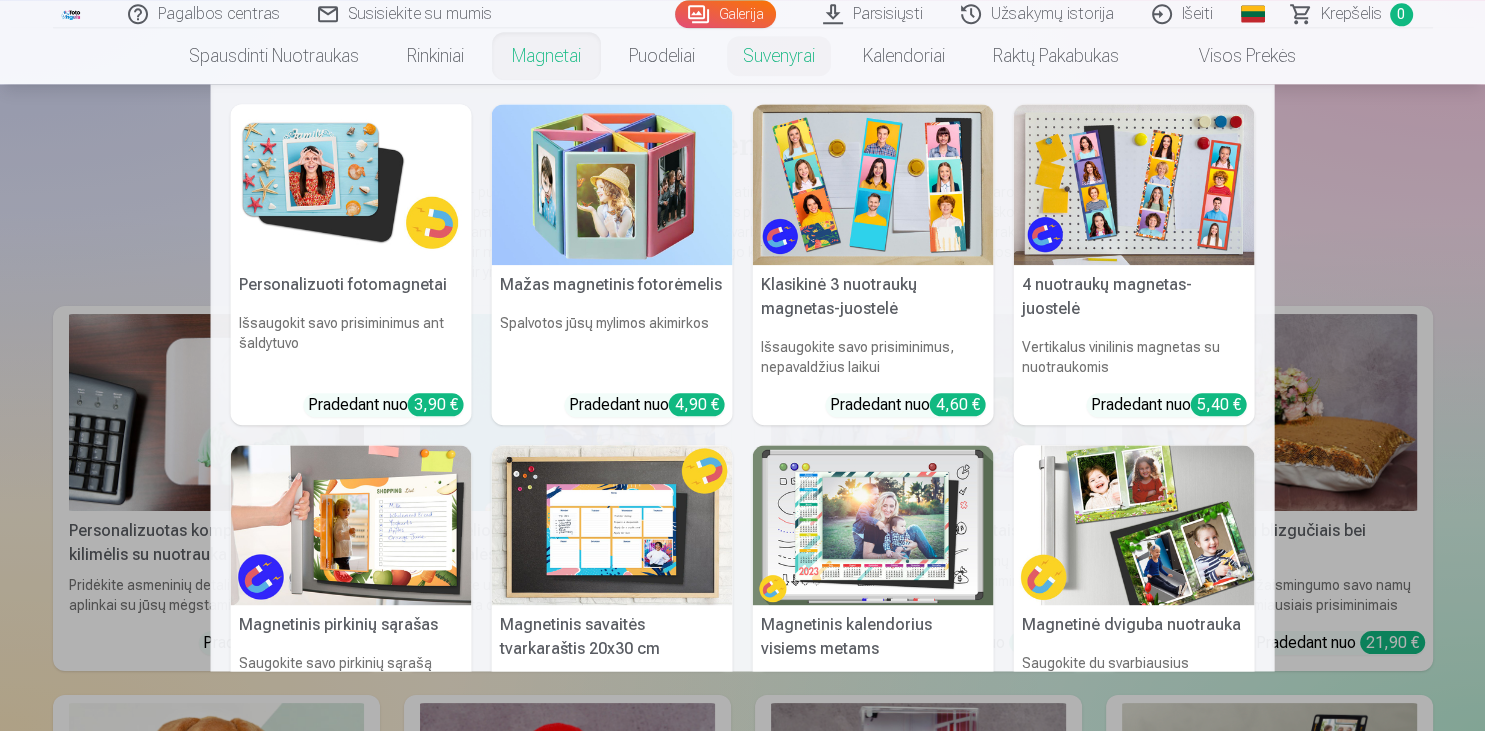 click on "Magnetai" at bounding box center [546, 56] 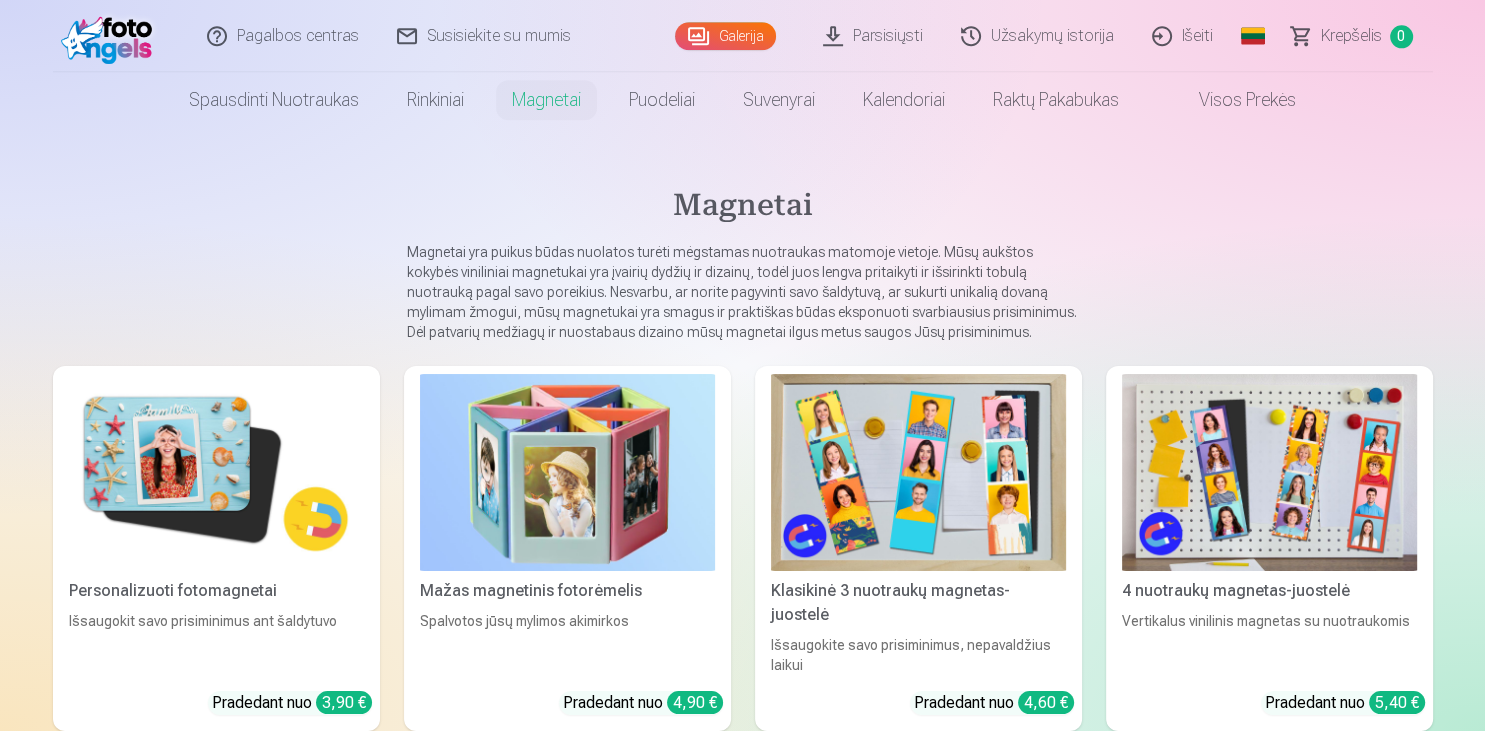scroll, scrollTop: 0, scrollLeft: 0, axis: both 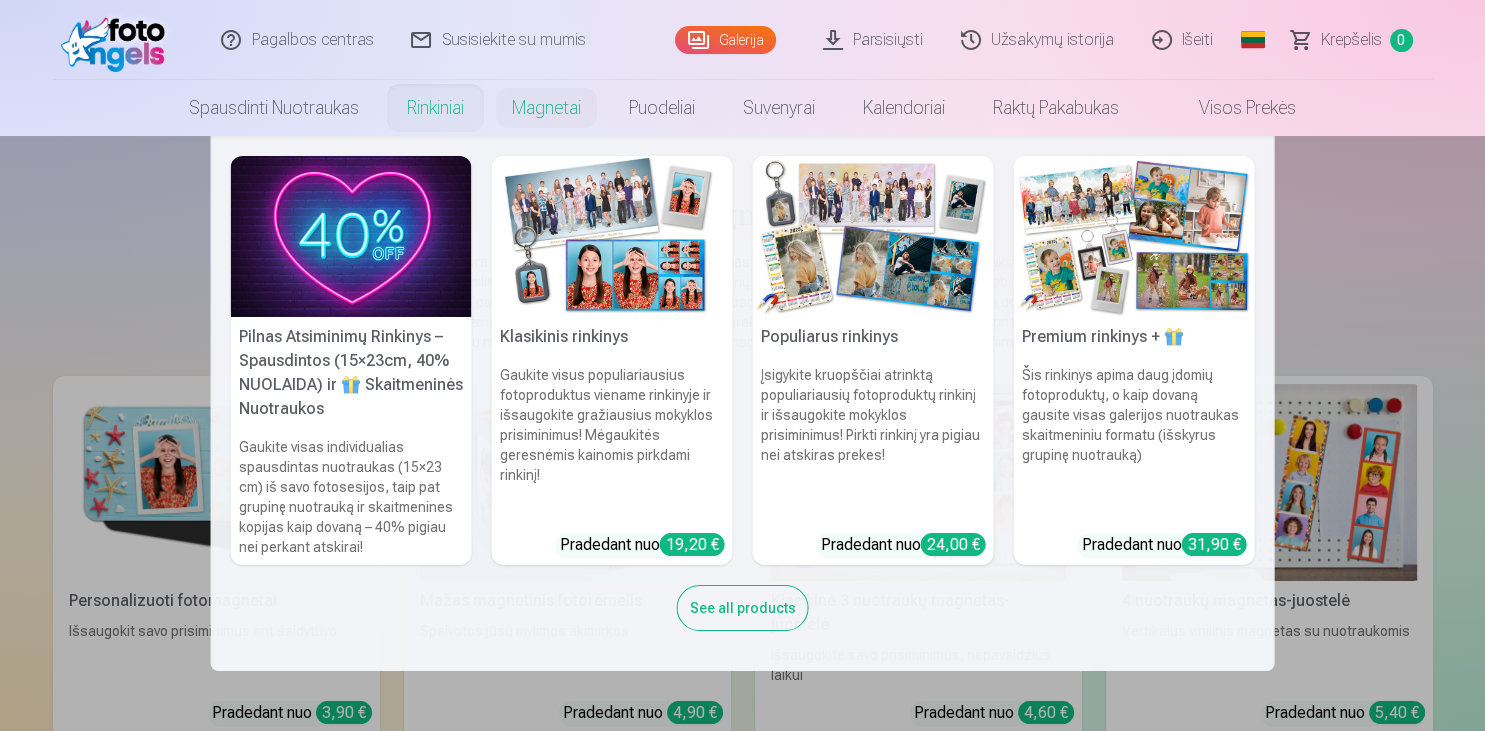 click on "Rinkiniai" at bounding box center (435, 108) 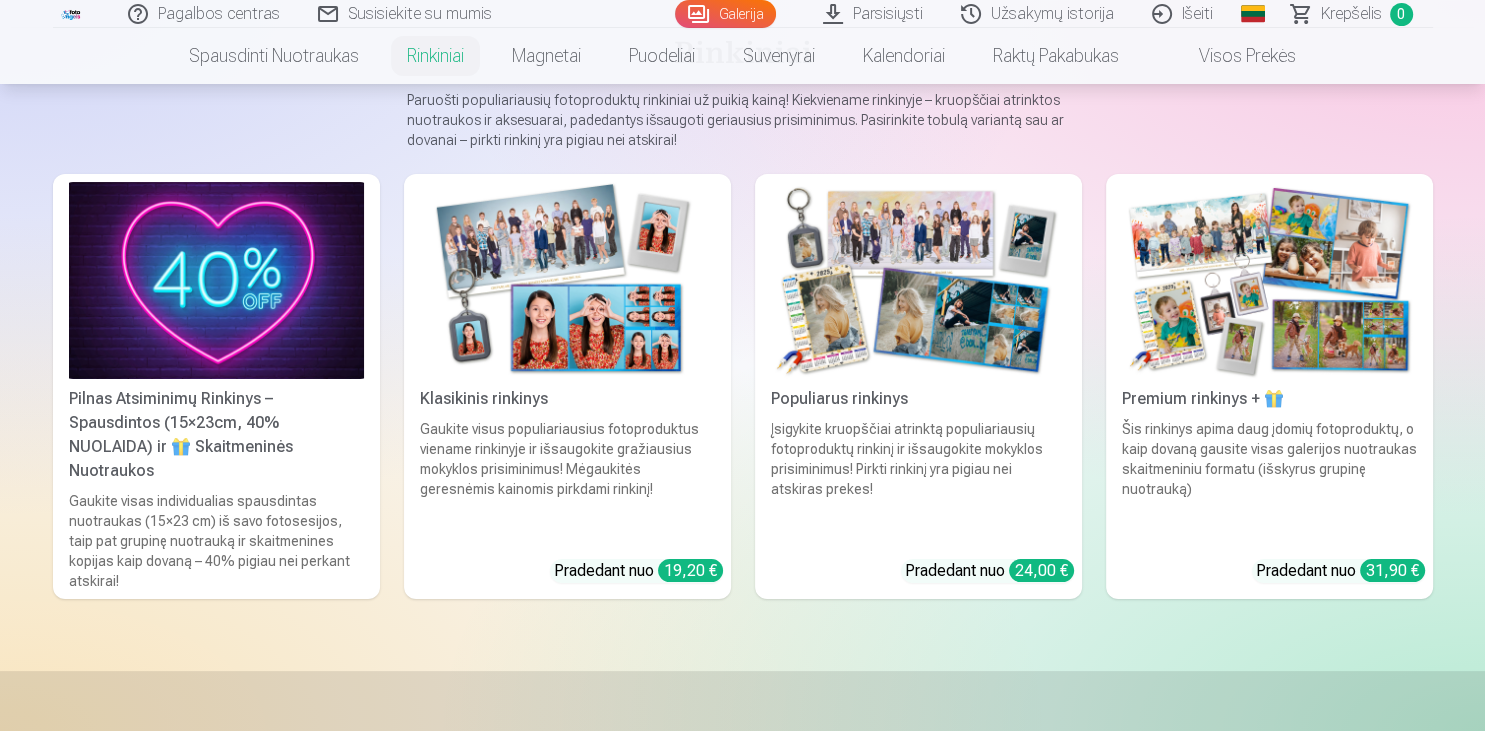 scroll, scrollTop: 166, scrollLeft: 0, axis: vertical 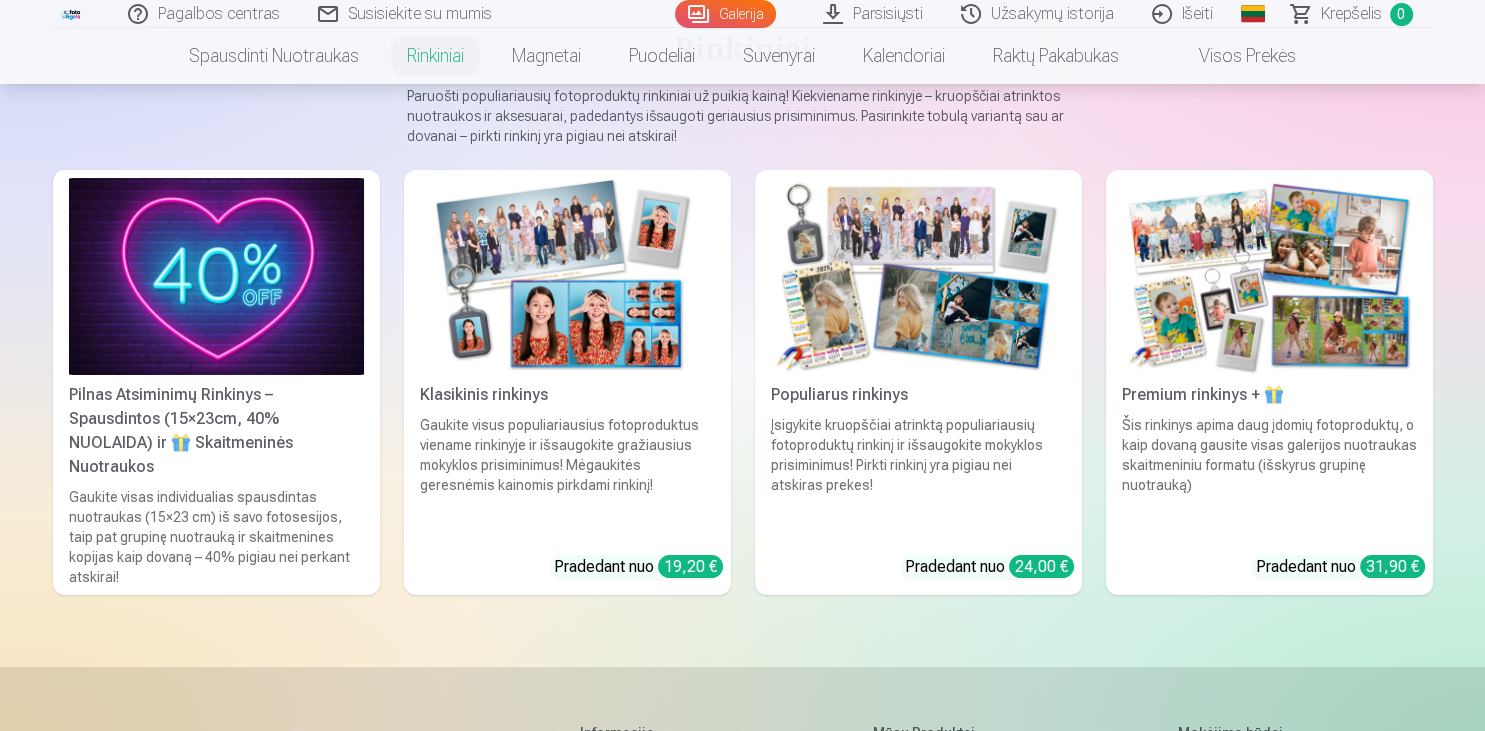 click at bounding box center (918, 276) 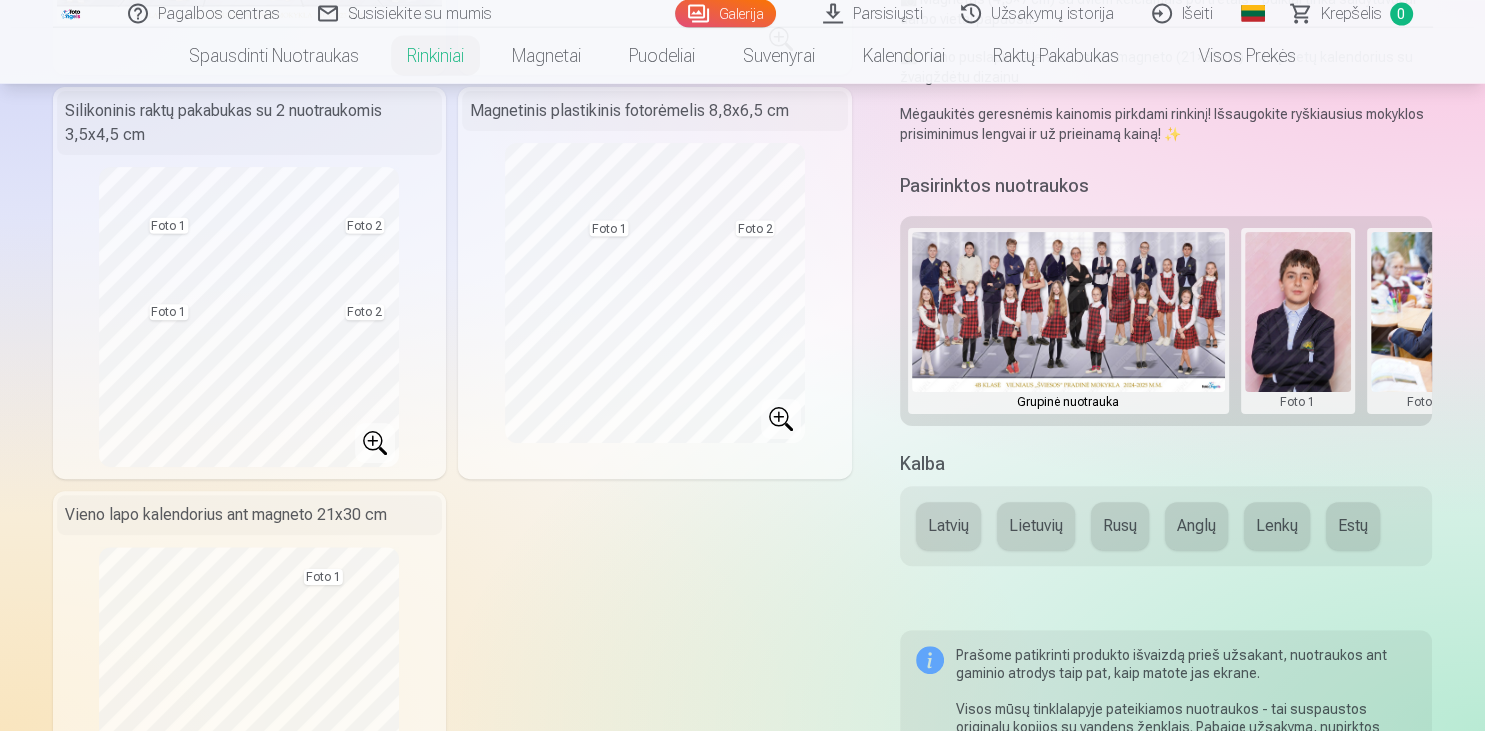 scroll, scrollTop: 483, scrollLeft: 0, axis: vertical 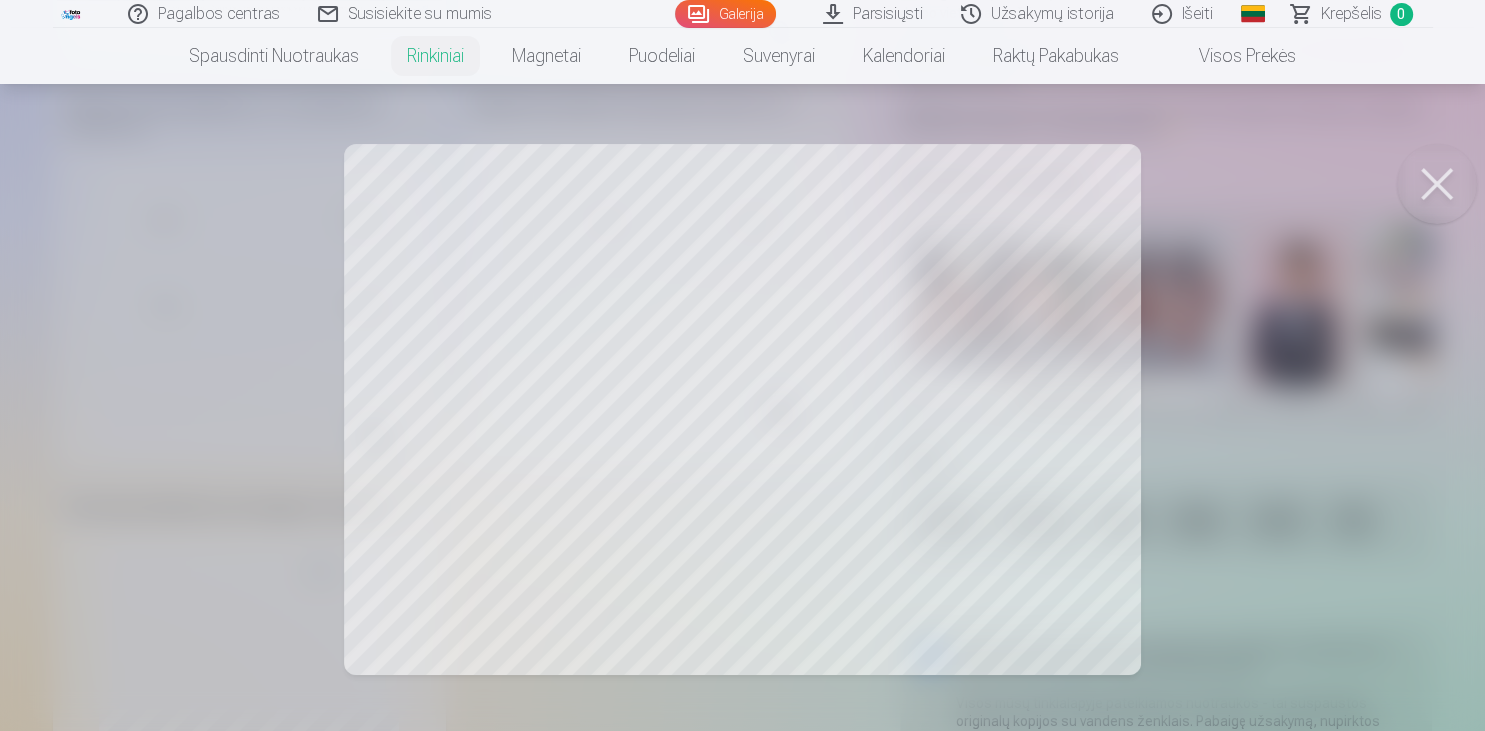 click at bounding box center [1437, 184] 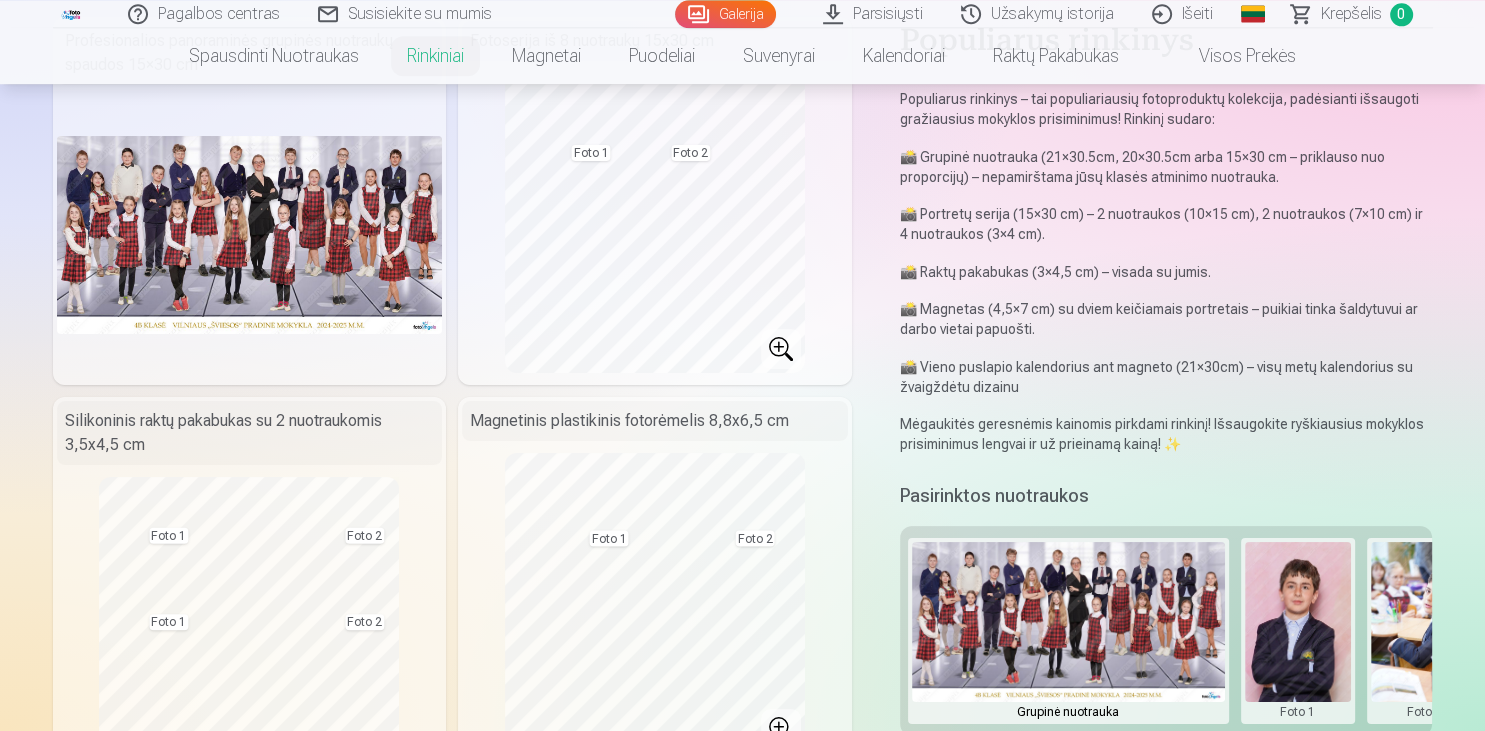 scroll, scrollTop: 0, scrollLeft: 0, axis: both 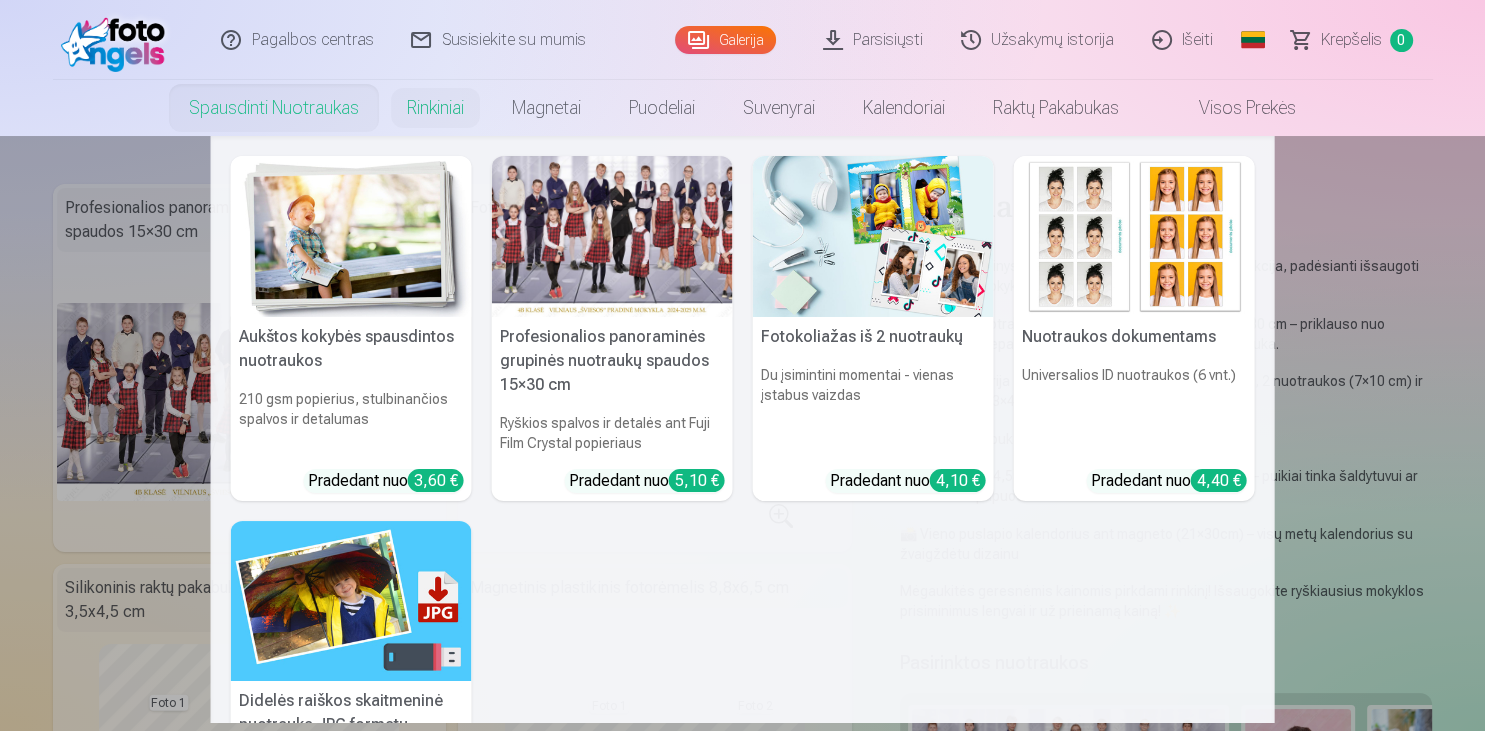 click on "Spausdinti nuotraukas" at bounding box center (274, 108) 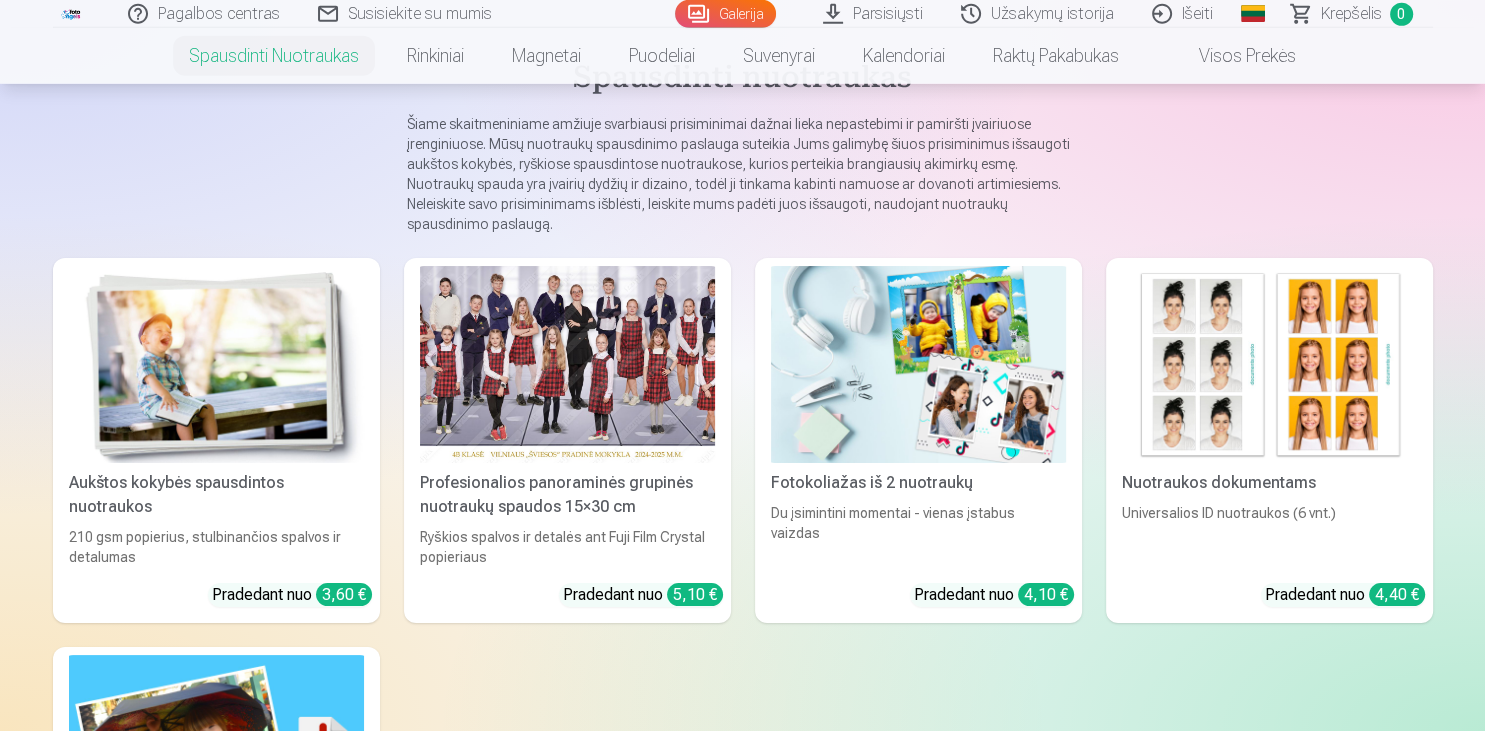 scroll, scrollTop: 0, scrollLeft: 0, axis: both 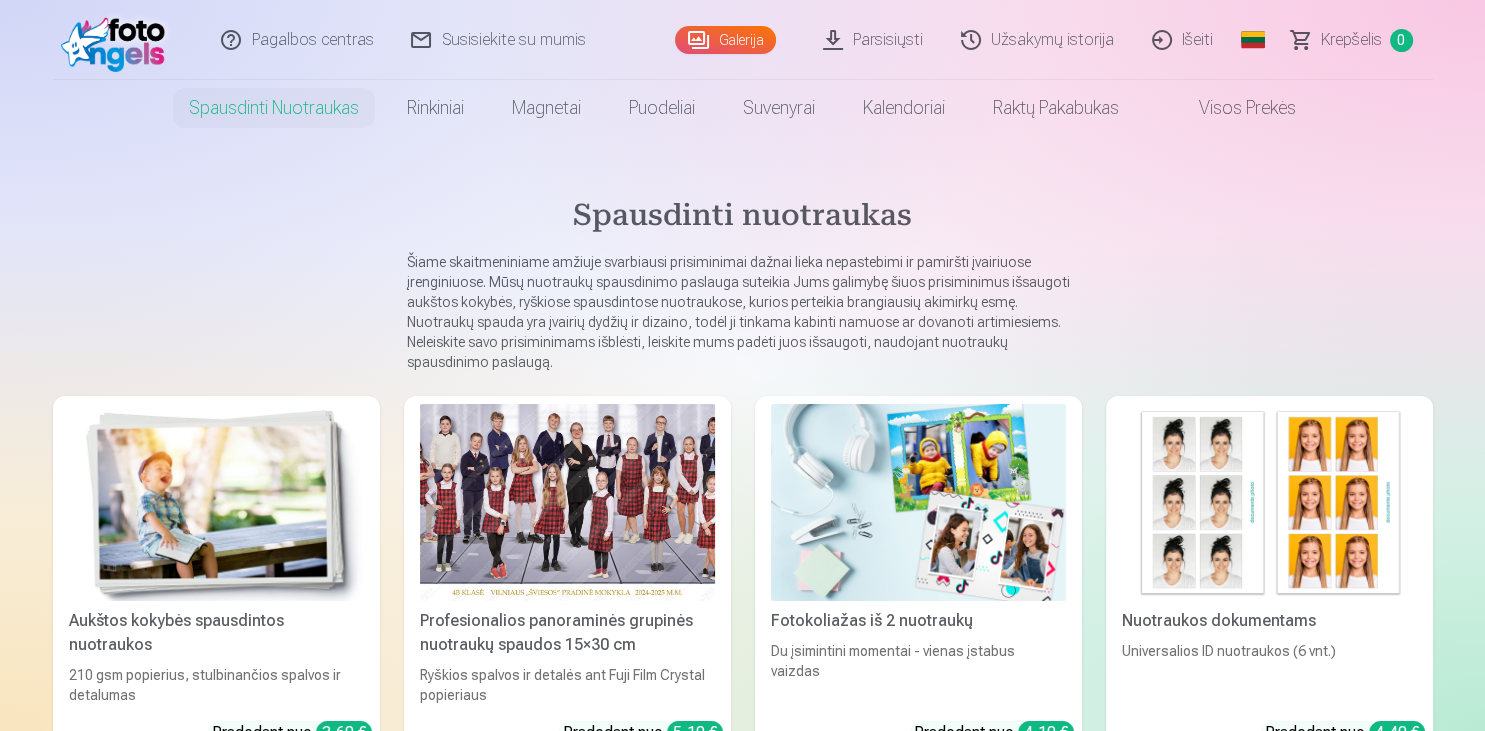 click on "Galerija" at bounding box center [725, 40] 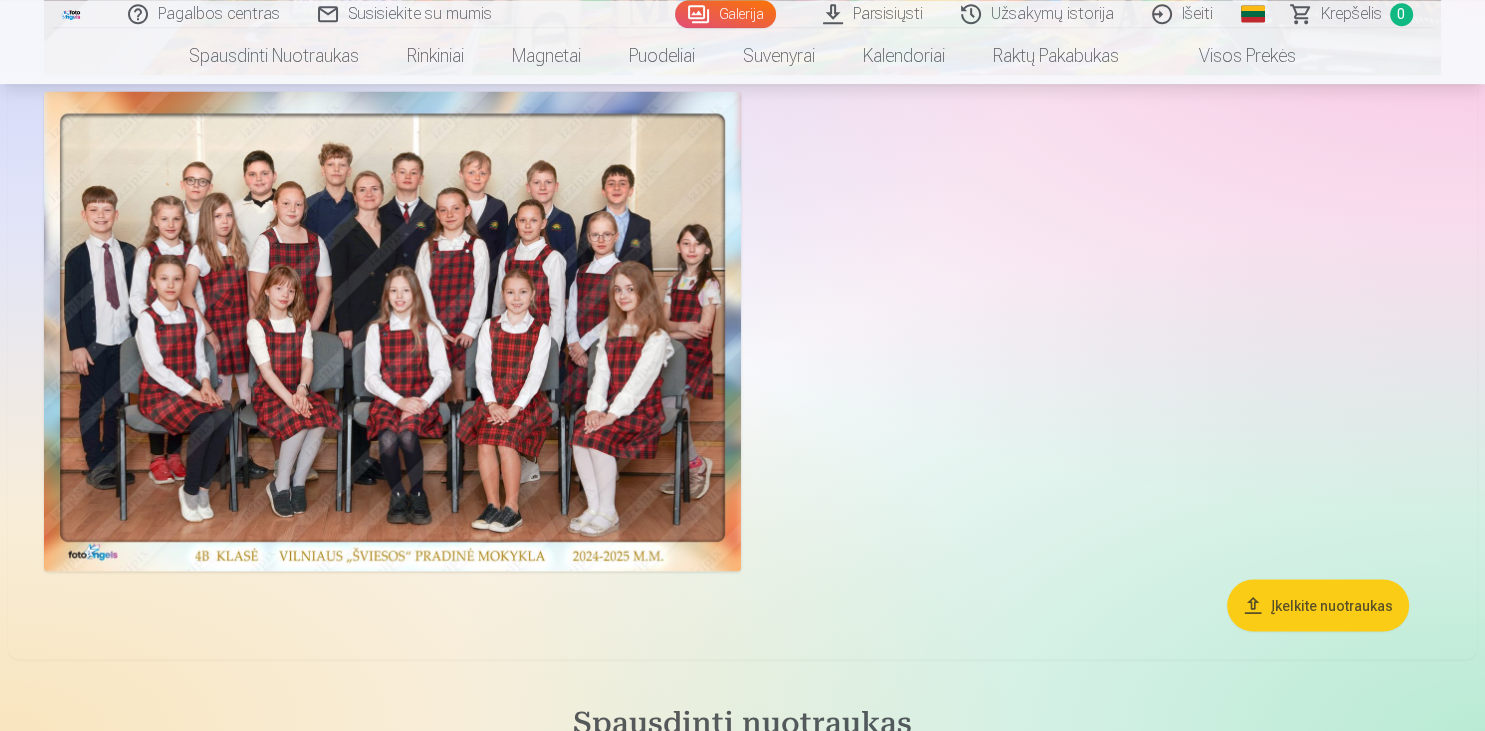 scroll, scrollTop: 11113, scrollLeft: 0, axis: vertical 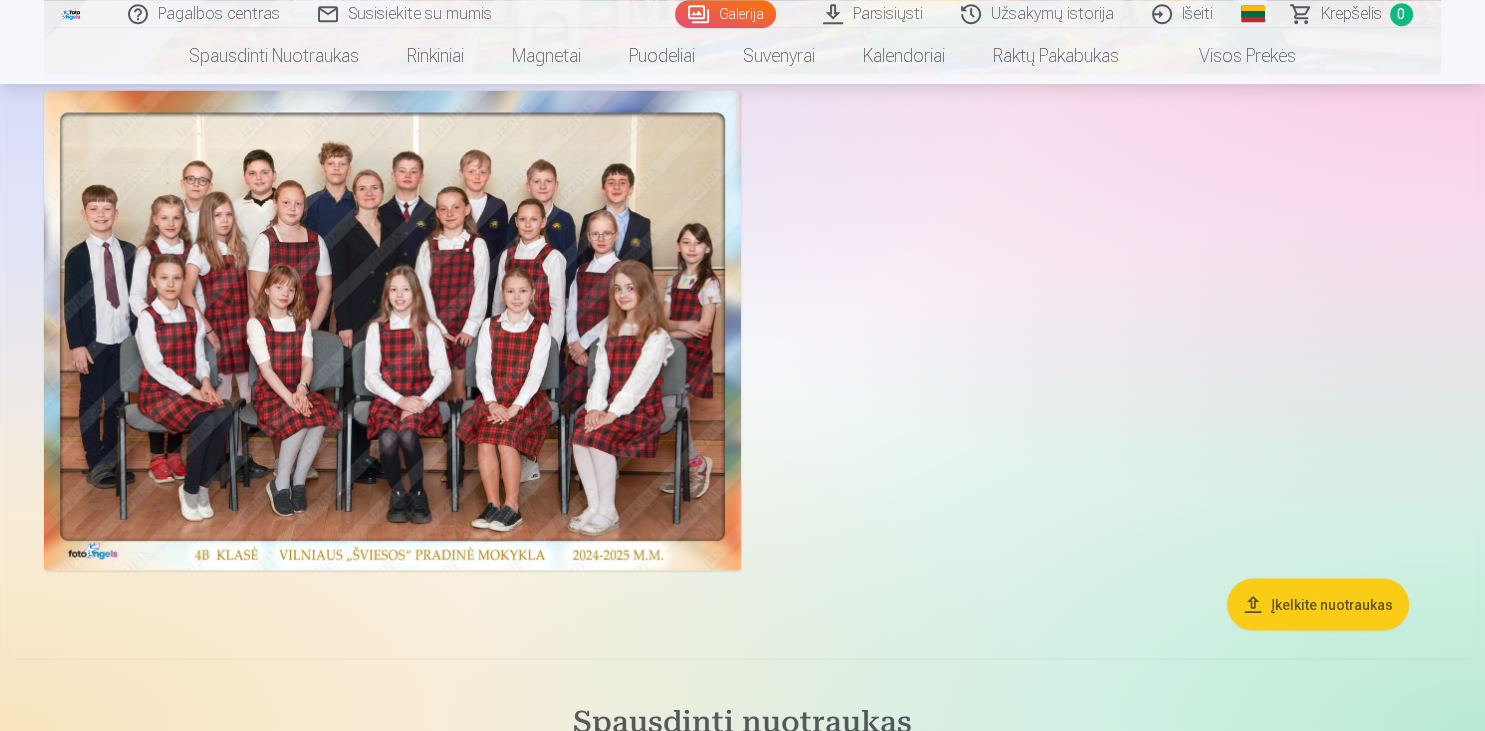 click on "Įkelkite nuotraukas" at bounding box center (1318, 604) 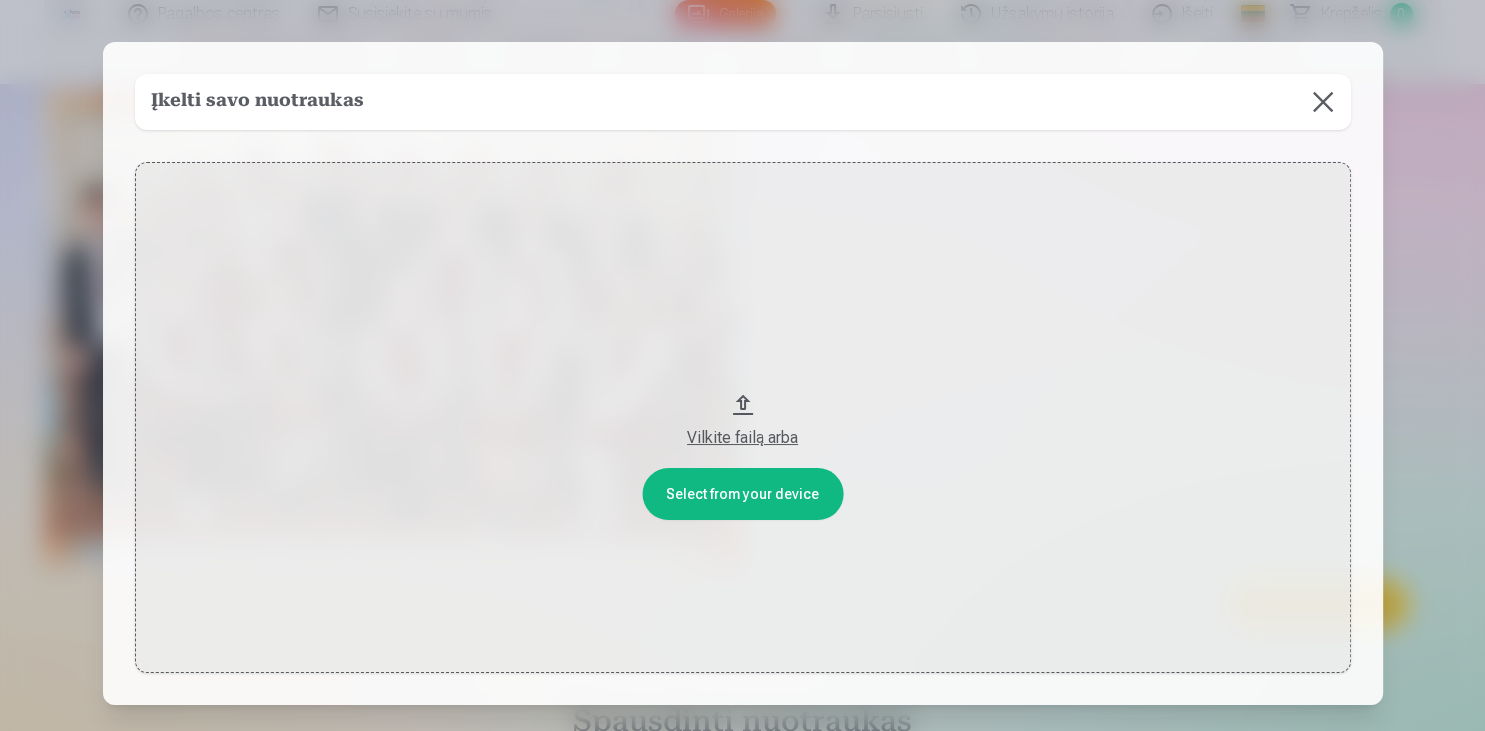 click on "Vilkite failą arba" at bounding box center (743, 418) 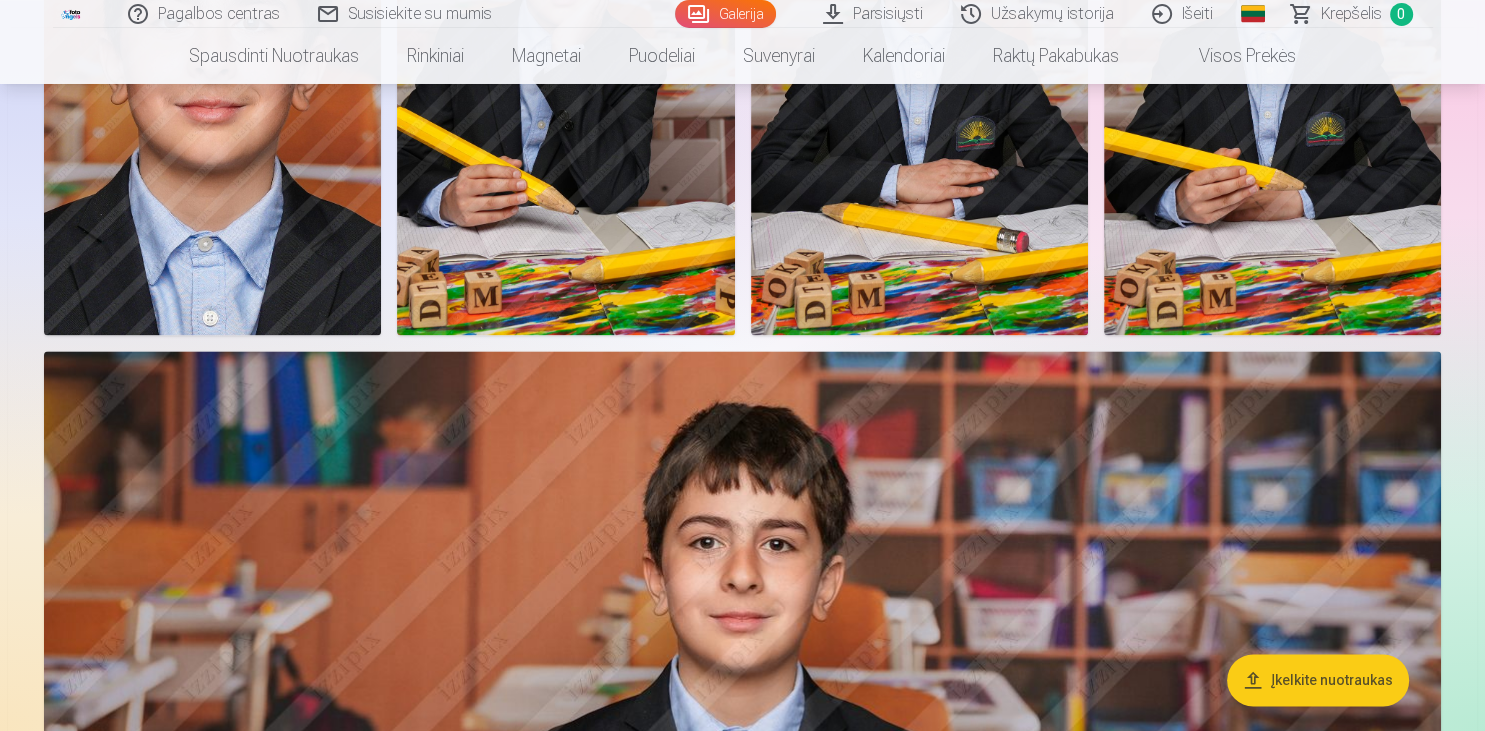 scroll, scrollTop: 9904, scrollLeft: 0, axis: vertical 